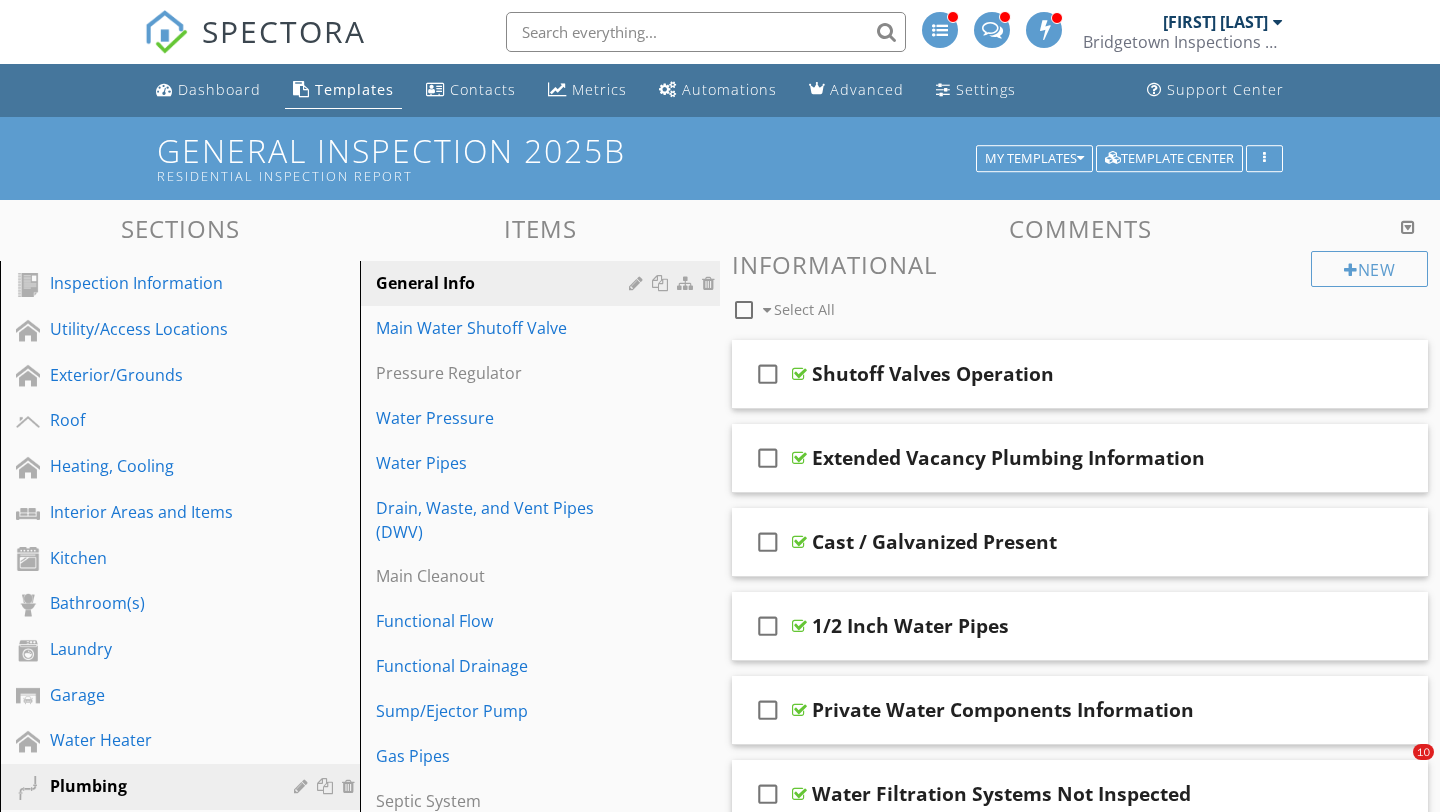 scroll, scrollTop: 5, scrollLeft: 0, axis: vertical 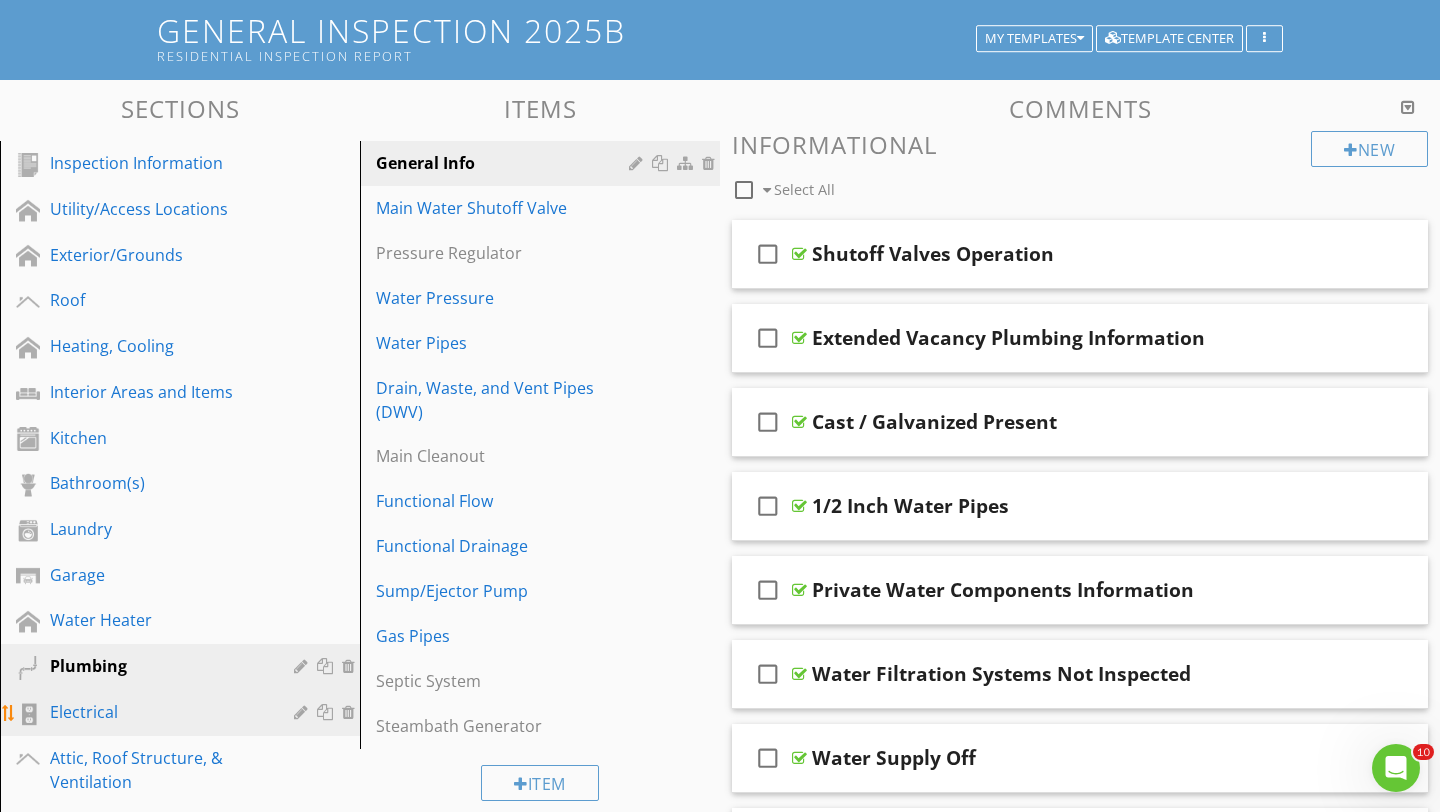 click on "Electrical" at bounding box center (157, 712) 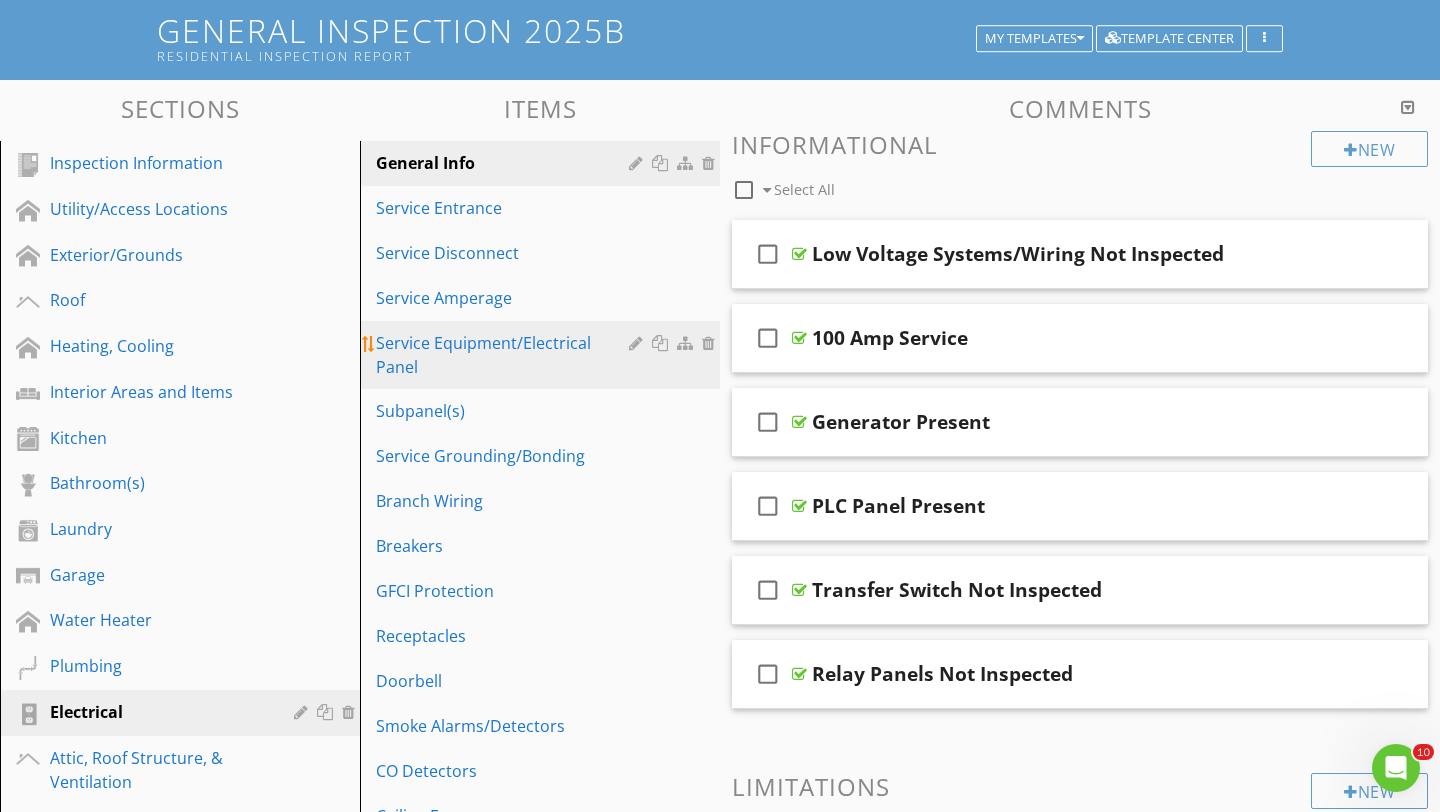 click on "Service Equipment/Electrical Panel" at bounding box center (505, 355) 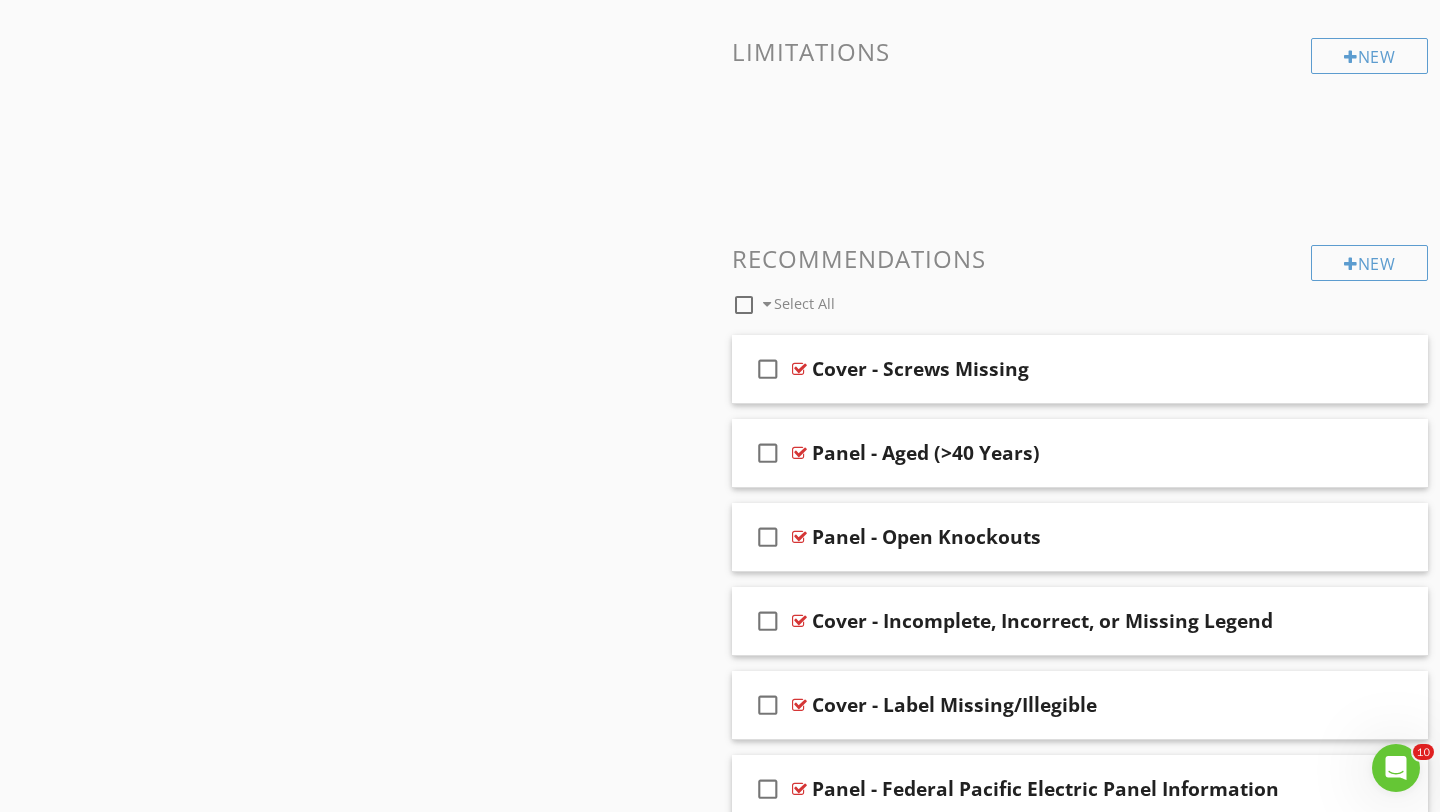 scroll, scrollTop: 2537, scrollLeft: 0, axis: vertical 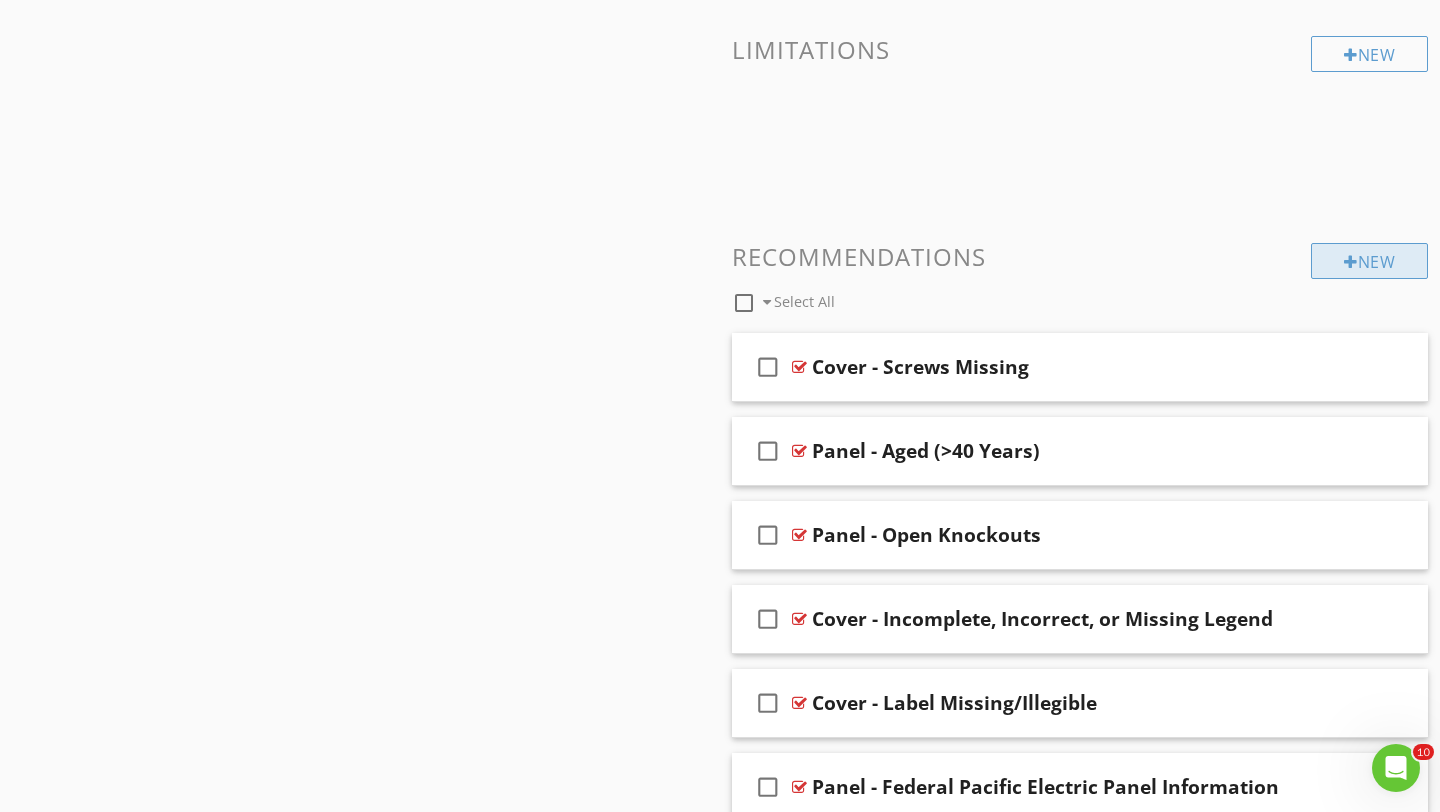 click on "New" at bounding box center [1369, 261] 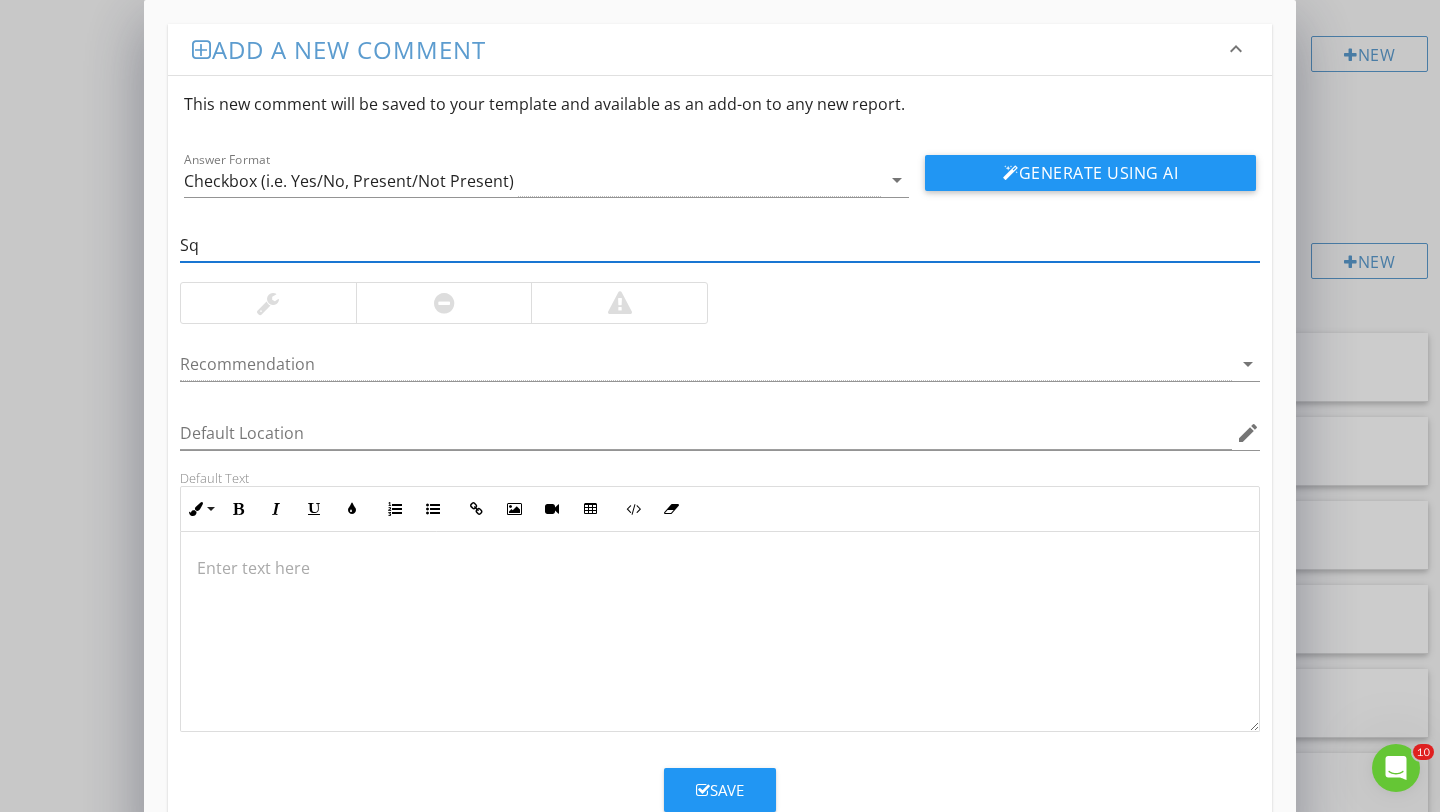 type on "S" 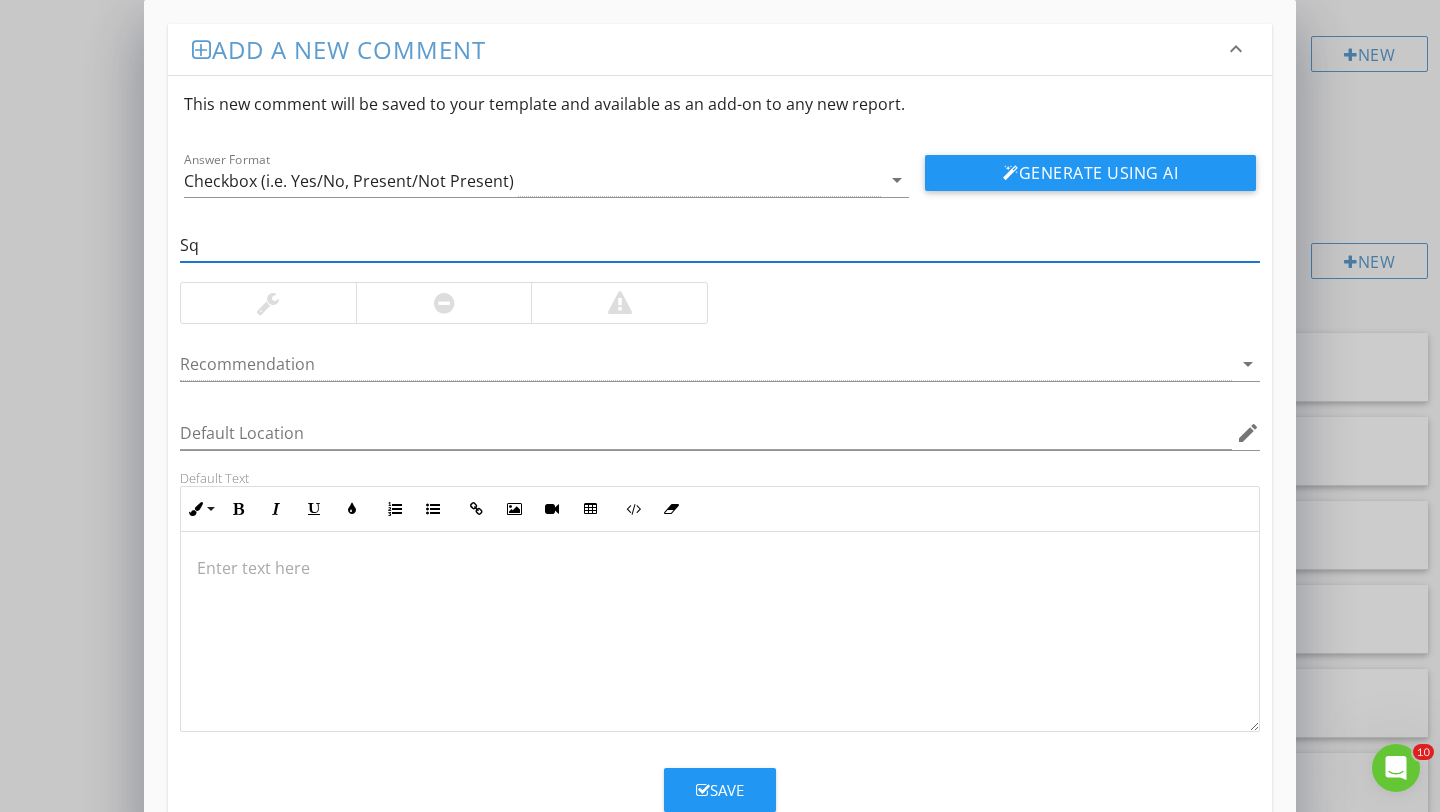 type on "S" 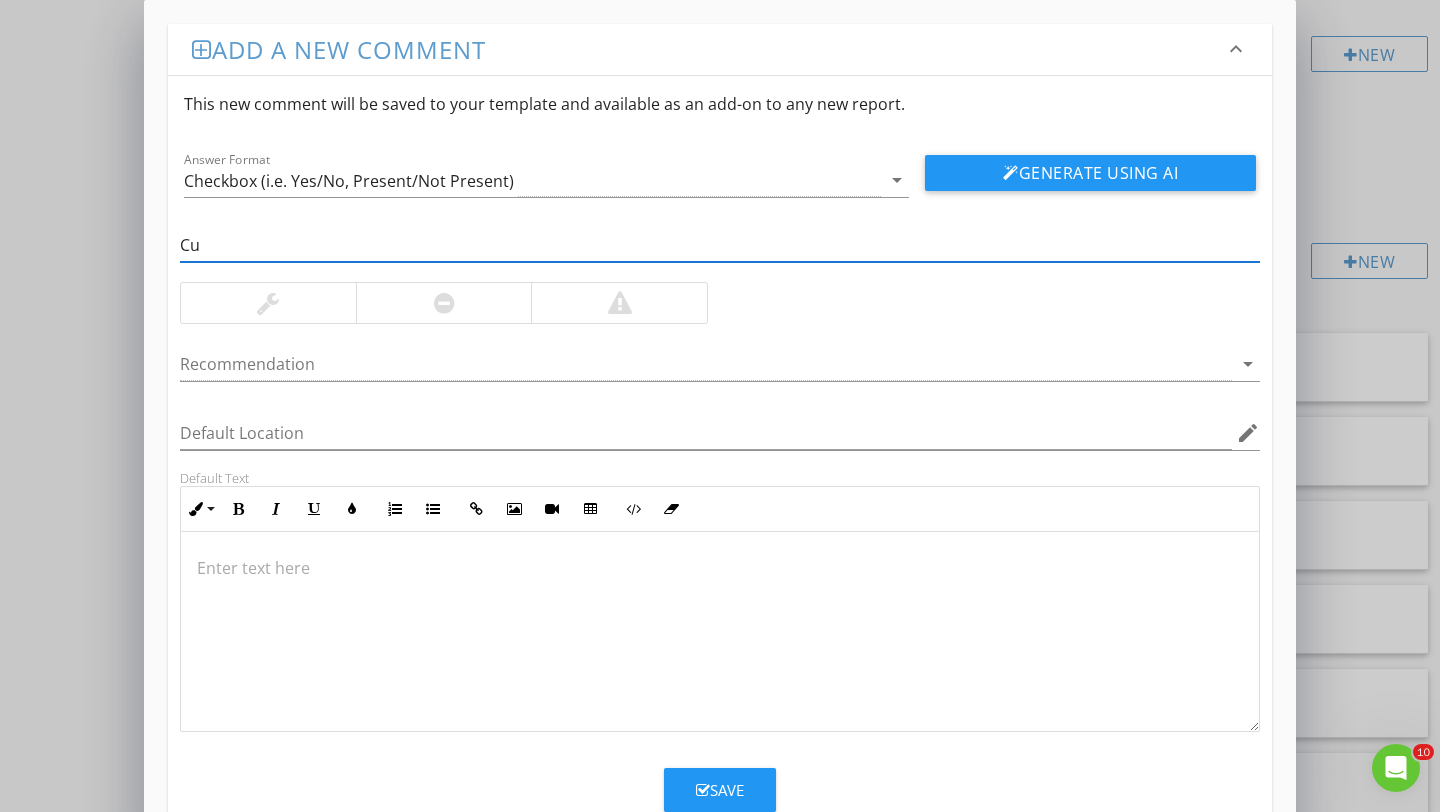type on "C" 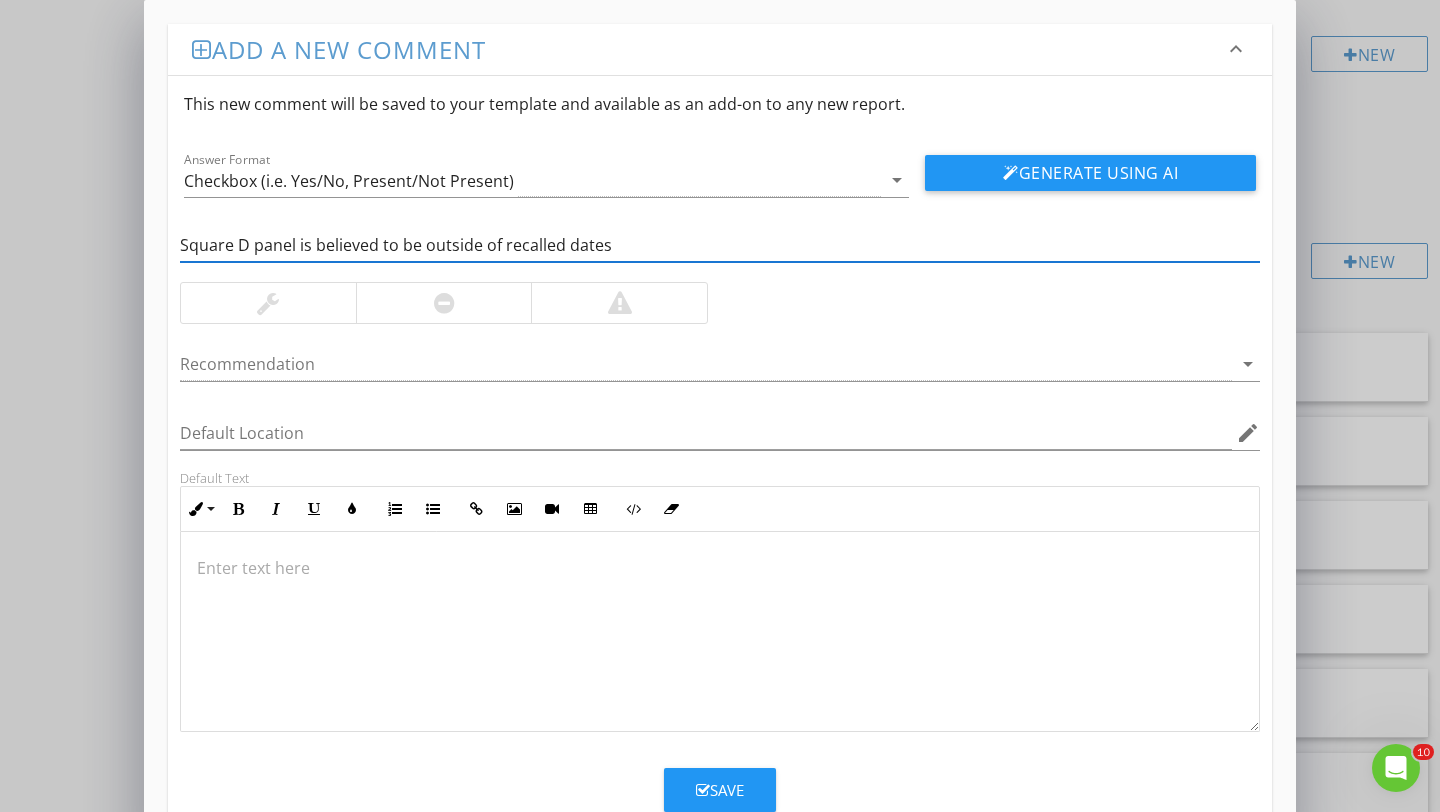 type on "Square D panel is believed to be outside of recalled dates" 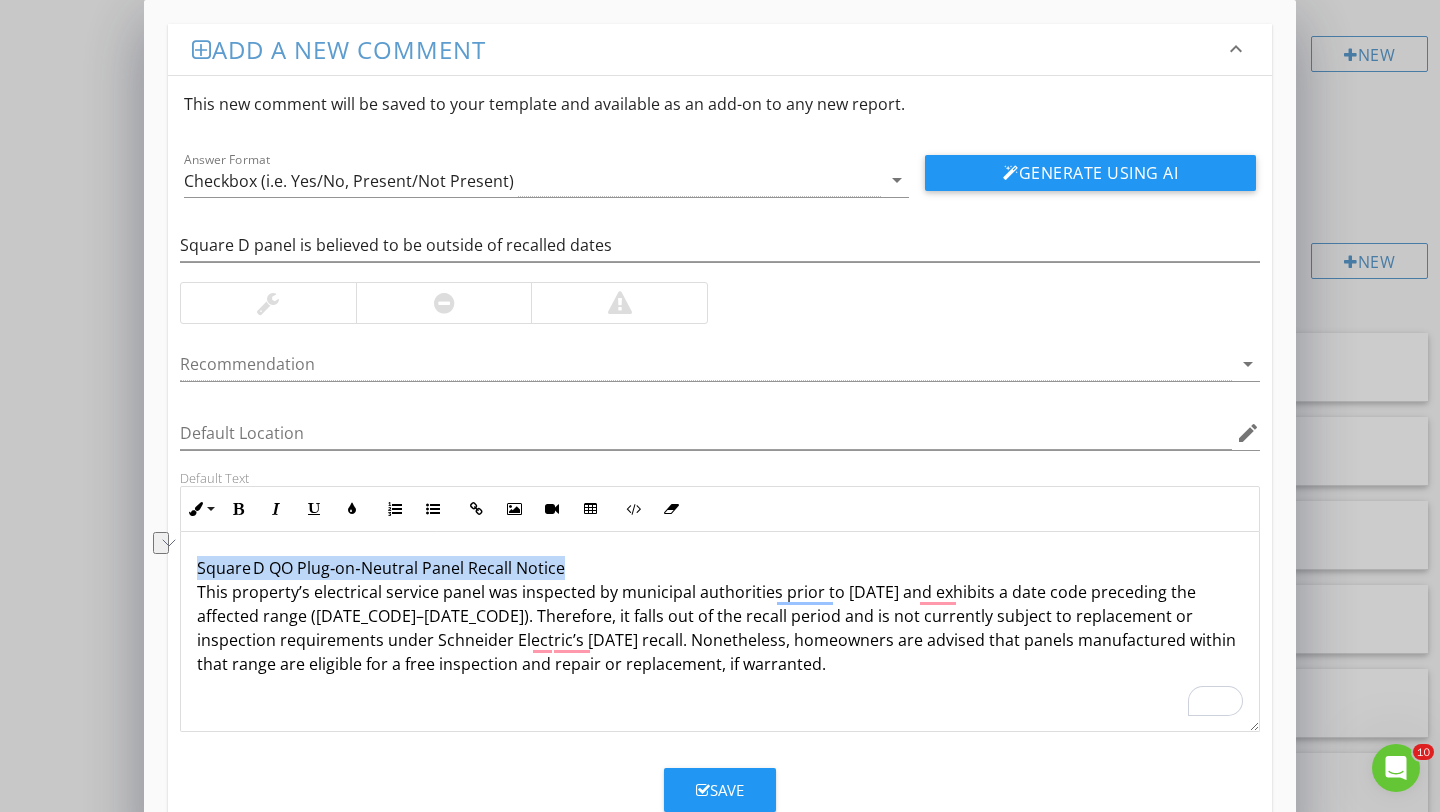 drag, startPoint x: 558, startPoint y: 570, endPoint x: 216, endPoint y: 540, distance: 343.31326 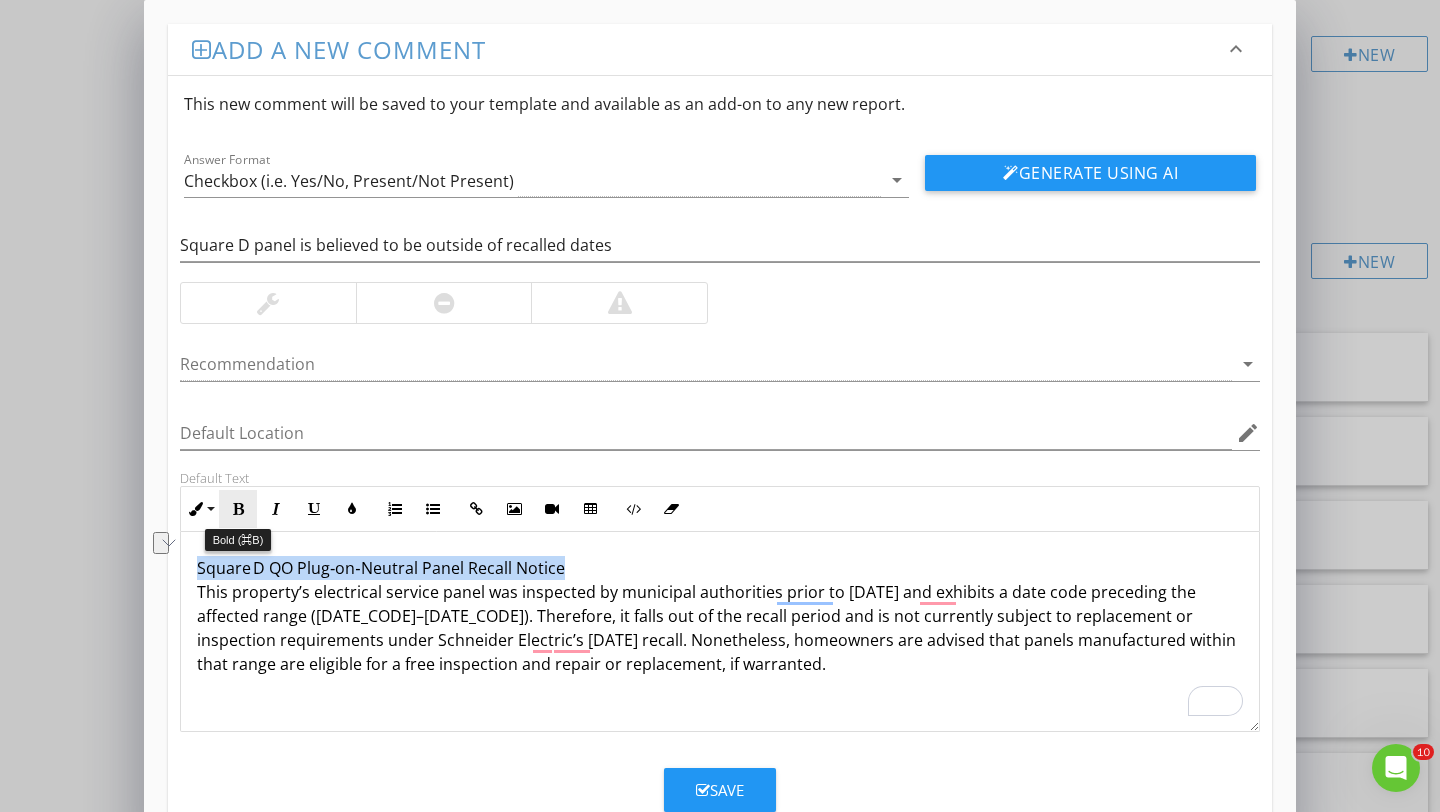 click at bounding box center (238, 509) 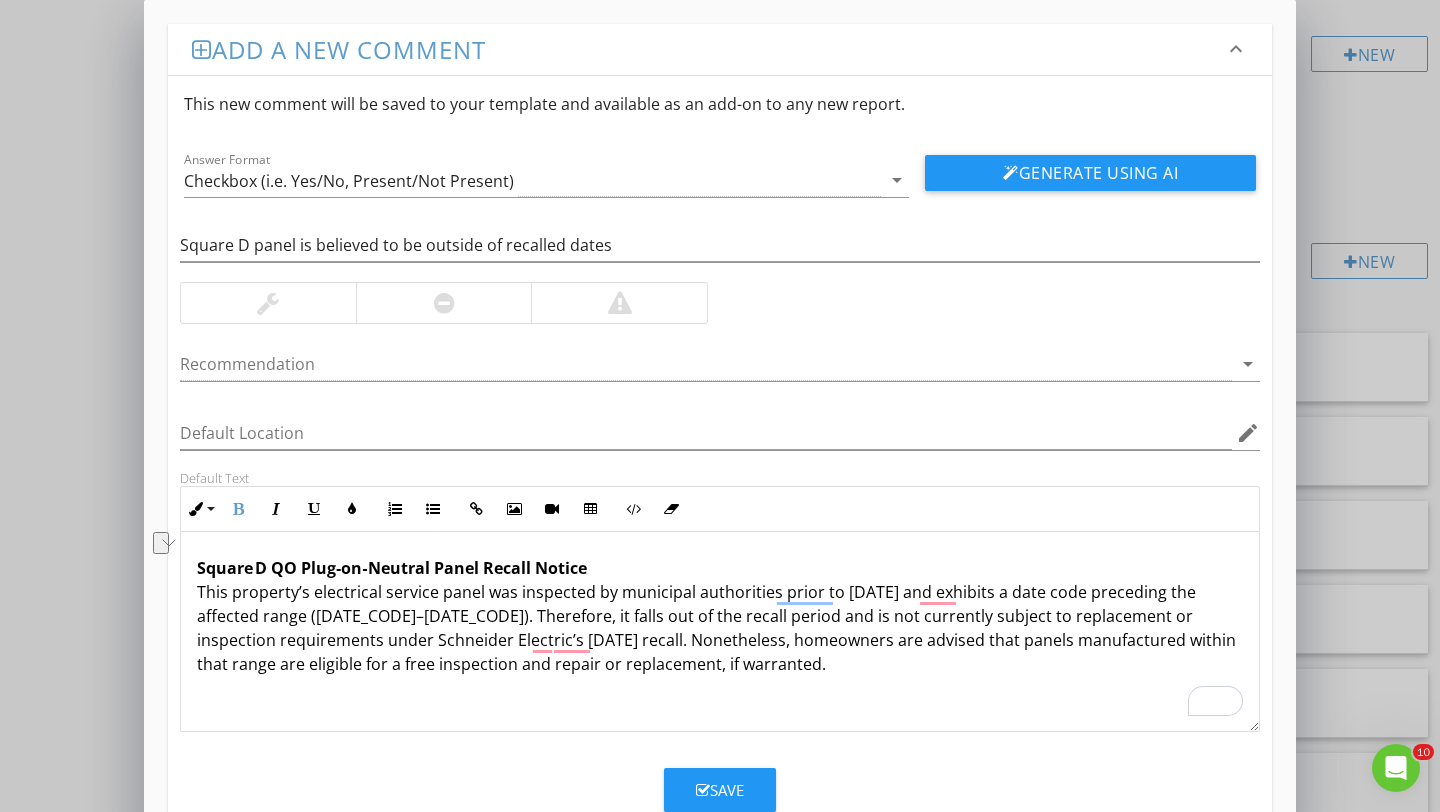 click on "Square D QO Plug‑on‑Neutral Panel Recall Notice This property’s electrical service panel was inspected by municipal authorities prior to January 12, 2022 and exhibits a date code preceding the affected range (200561–220233). Therefore, it falls out of the recall period and is not currently subject to replacement or inspection requirements under Schneider Electric’s June 16 2022 recall. Nonetheless, homeowners are advised that panels manufactured within that range are eligible for a free inspection and repair or replacement, if warranted." at bounding box center (720, 616) 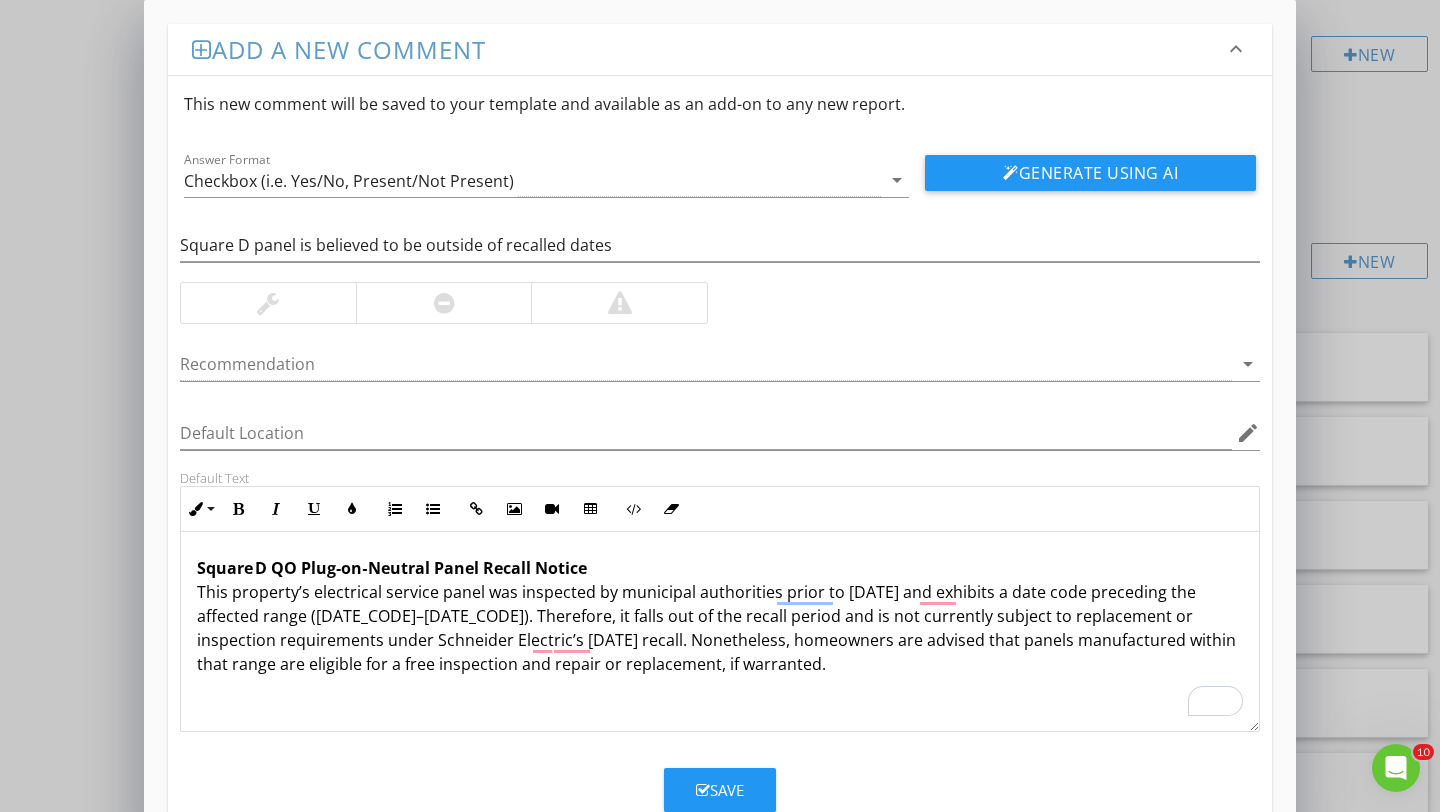 scroll, scrollTop: 1, scrollLeft: 0, axis: vertical 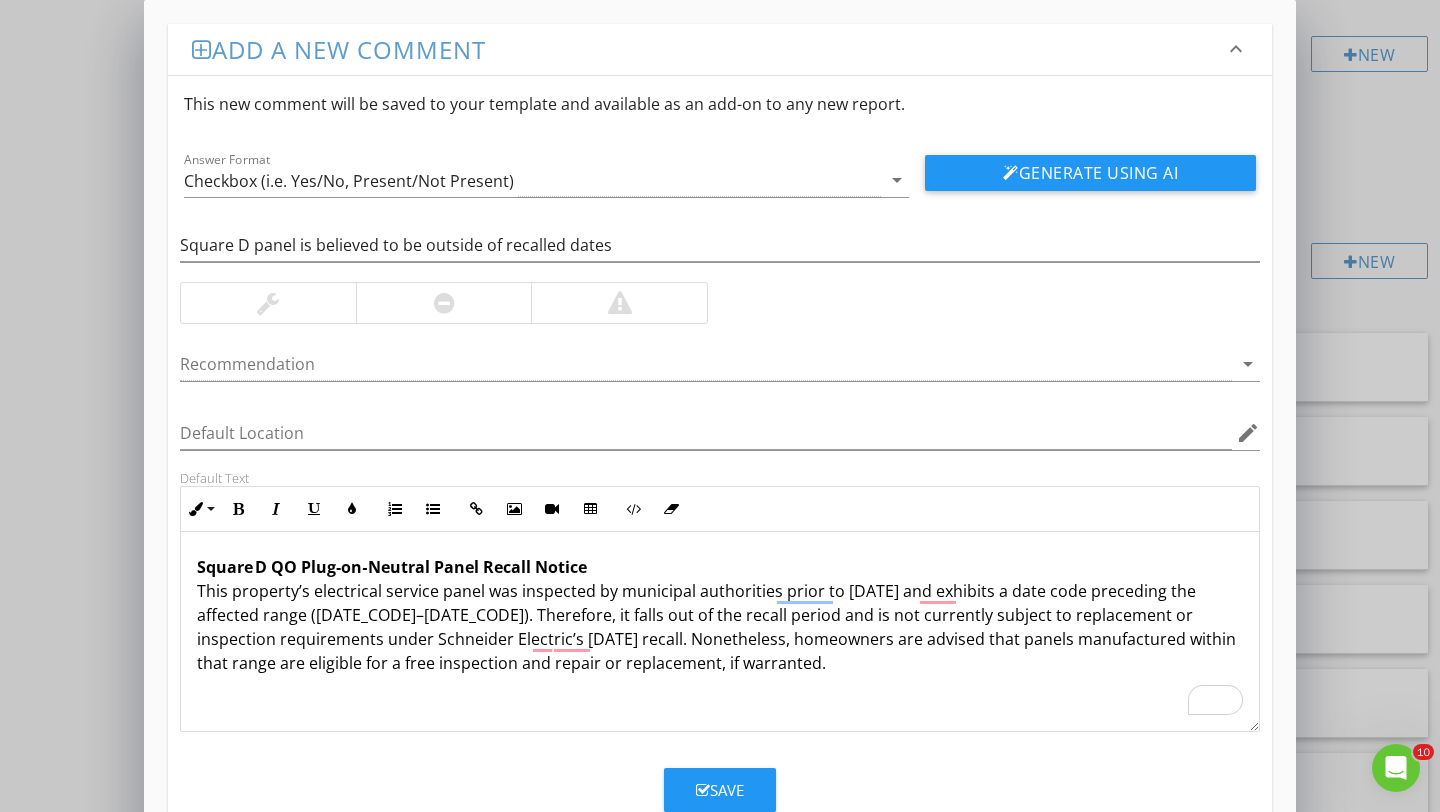 click on "Square D QO Plug‑on‑Neutral Panel Recall Notice This property’s electrical service panel was inspected by municipal authorities prior to January 12, 2022 and exhibits a date code preceding the affected range (200561–220233). Therefore, it falls out of the recall period and is not currently subject to replacement or inspection requirements under Schneider Electric’s June 16 2022 recall. Nonetheless, homeowners are advised that panels manufactured within that range are eligible for a free inspection and repair or replacement, if warranted." at bounding box center [720, 615] 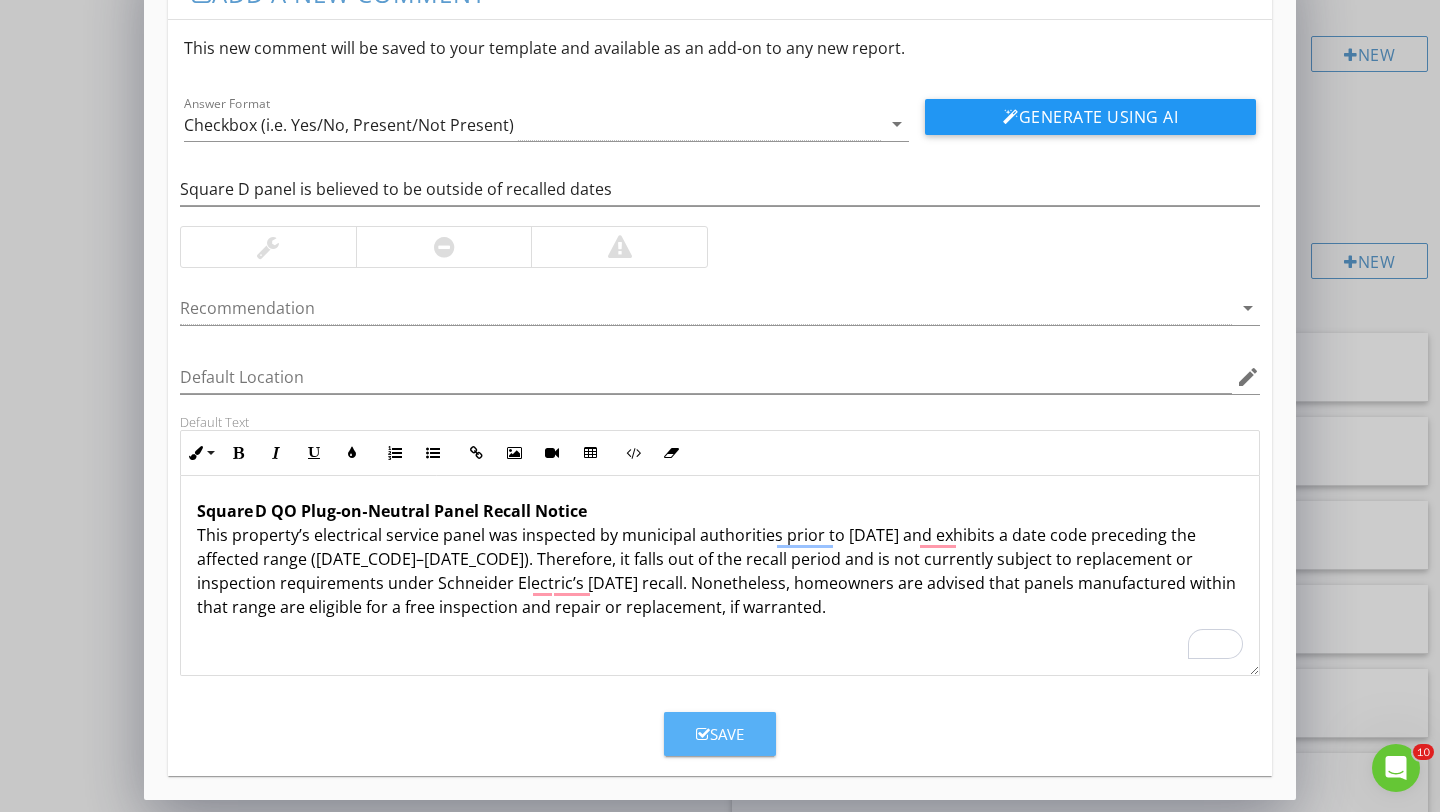 click on "Save" at bounding box center (720, 734) 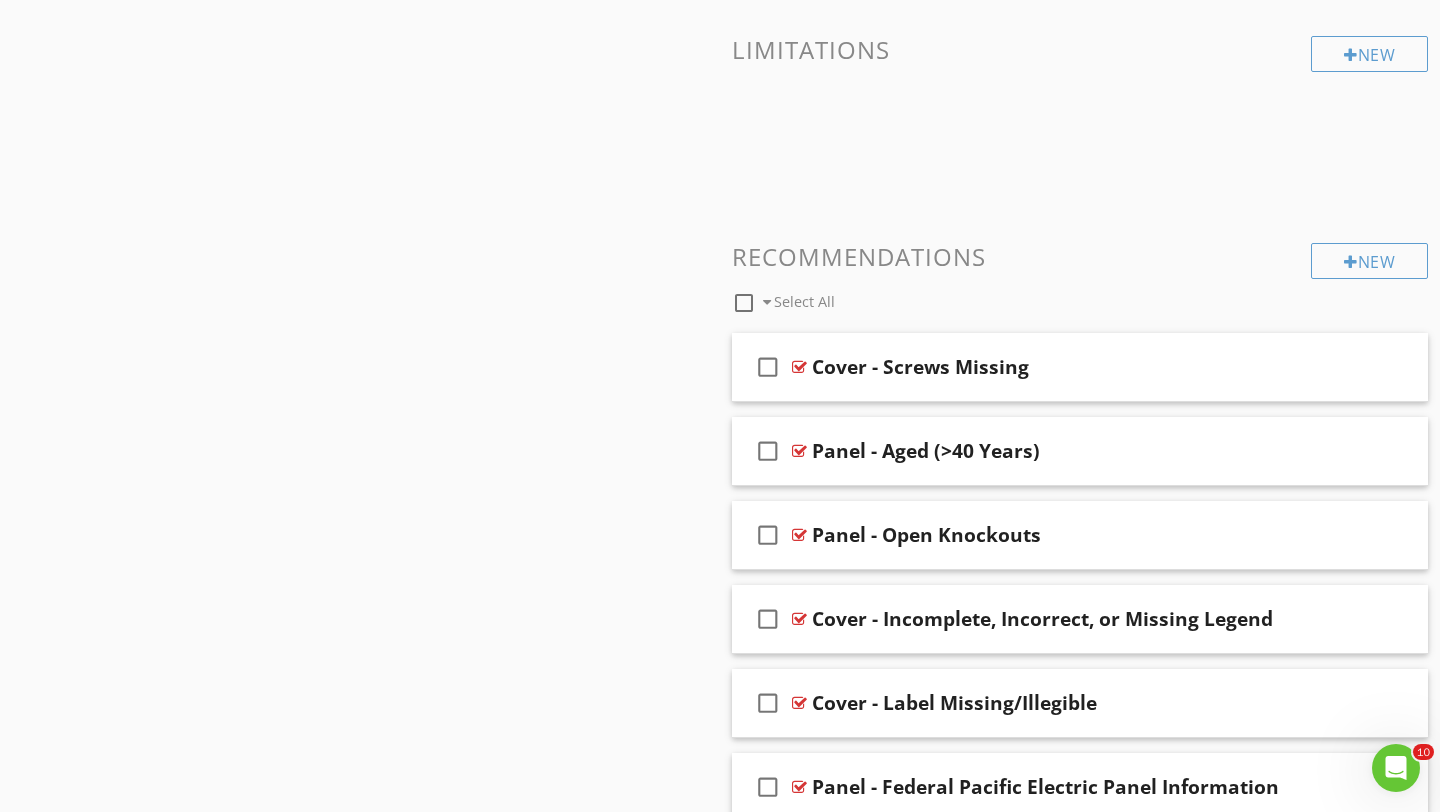 scroll, scrollTop: 0, scrollLeft: 0, axis: both 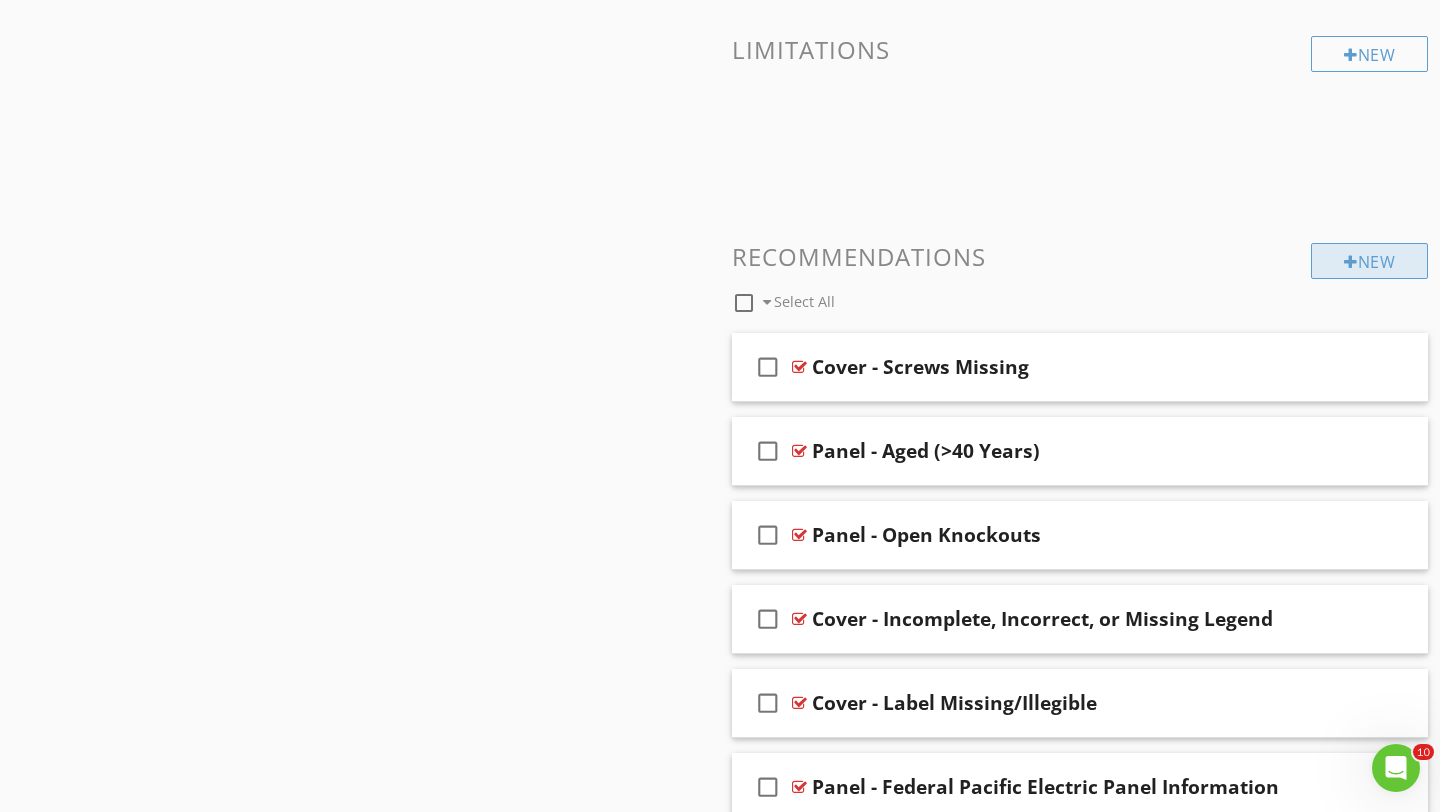 click on "New" at bounding box center (1369, 261) 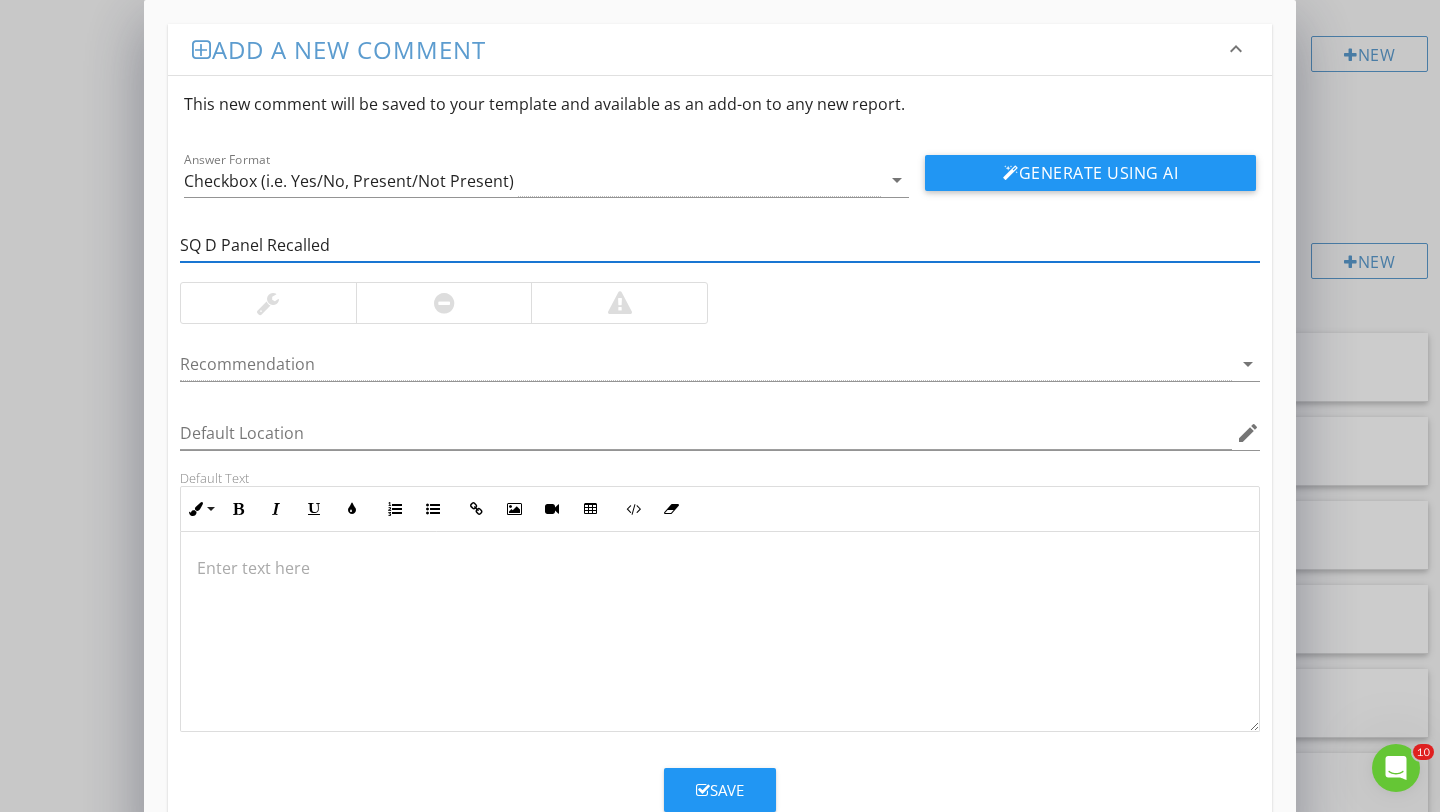type on "SQ D Panel Recalled" 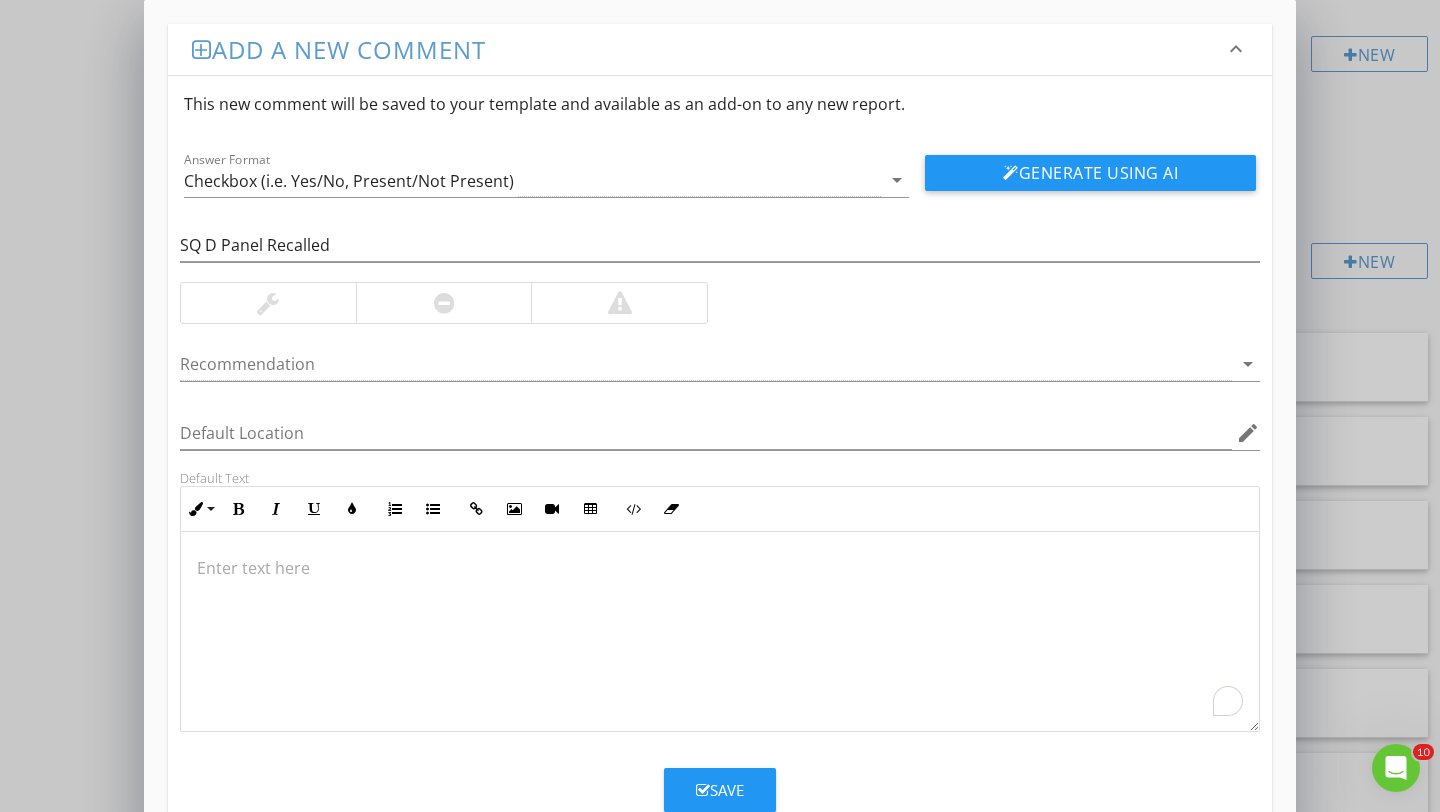 click at bounding box center [720, 568] 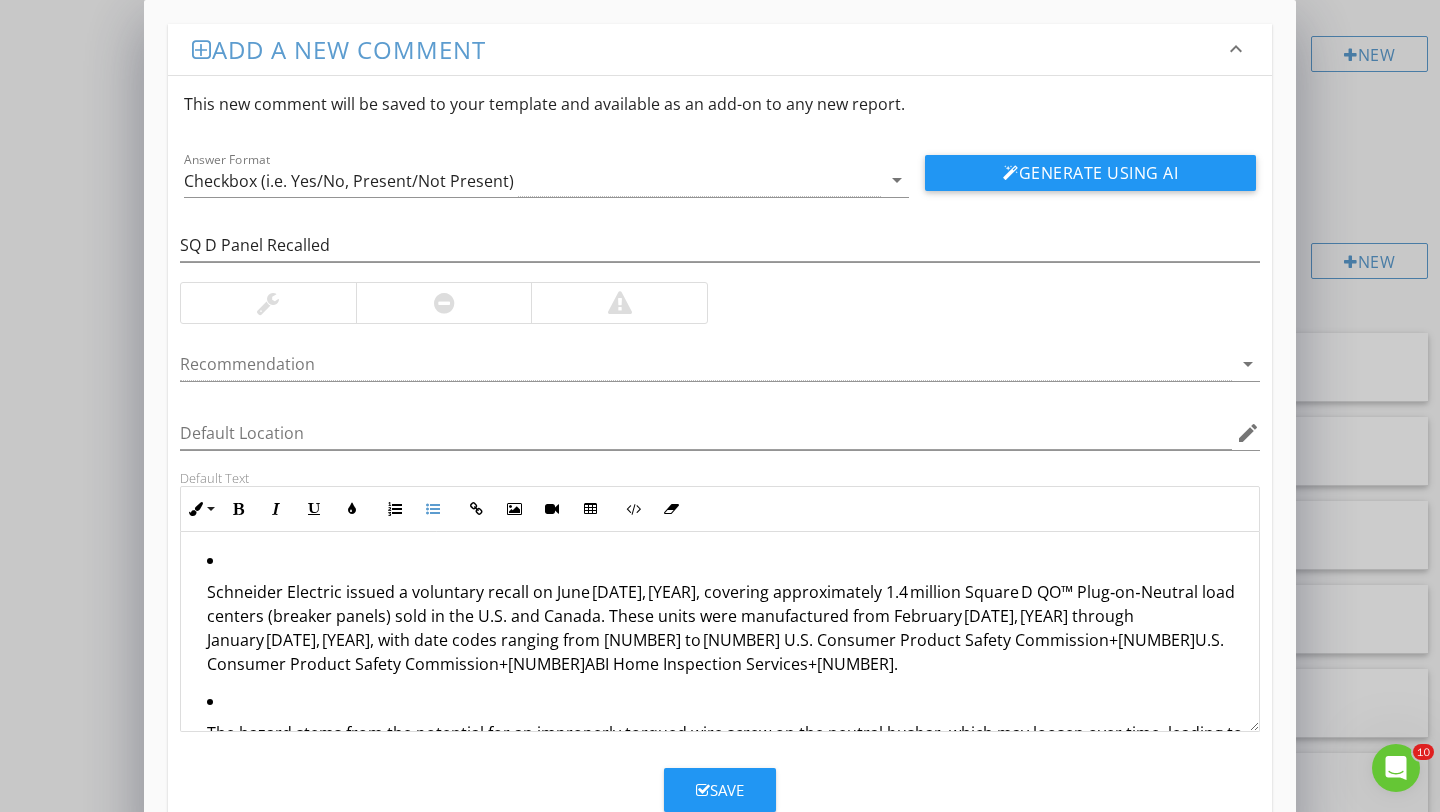 scroll, scrollTop: 128, scrollLeft: 0, axis: vertical 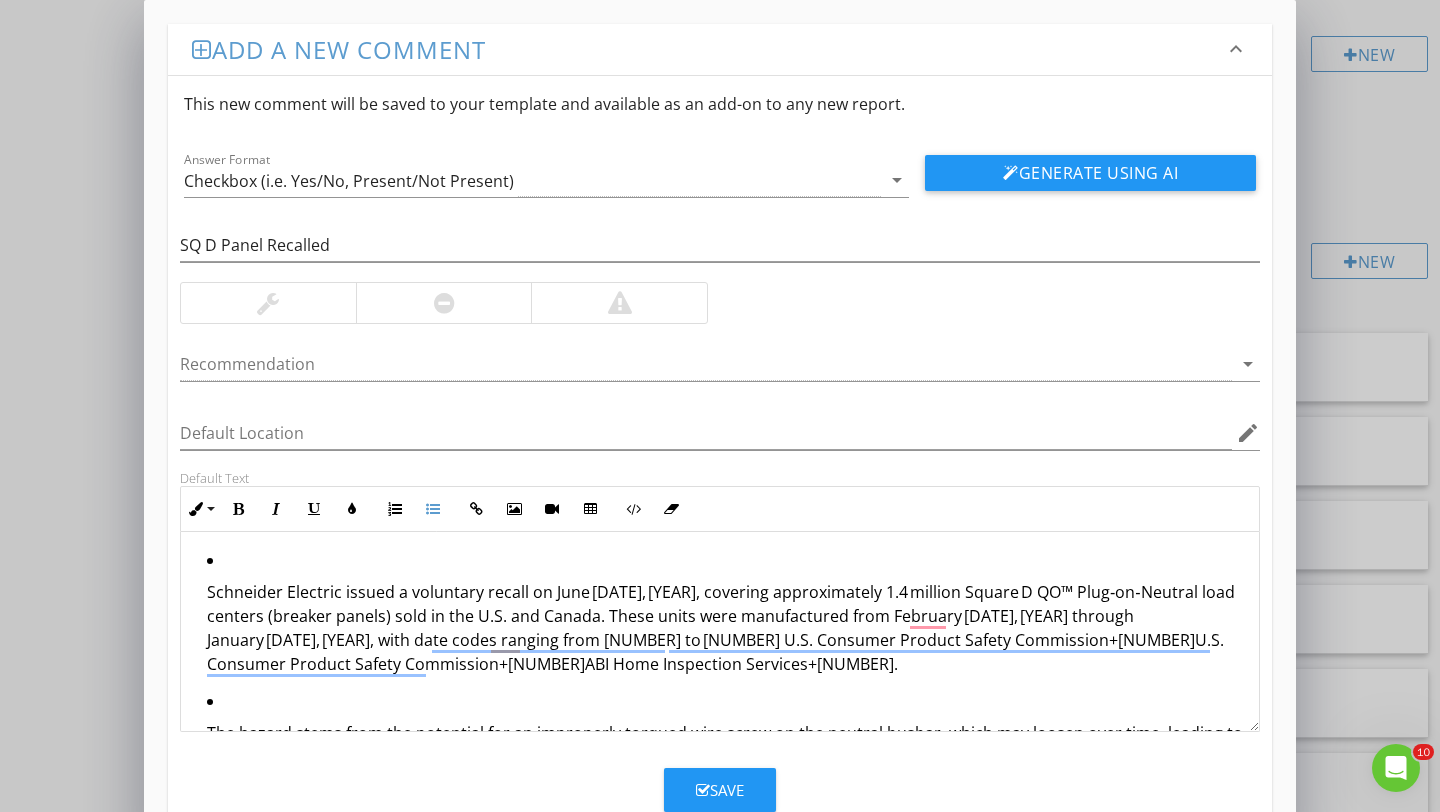 click on "Schneider Electric issued a voluntary recall on June 16, 2022, covering approximately 1.4 million Square D QO™ Plug‑on‑Neutral load centers (breaker panels) sold in the U.S. and Canada. These units were manufactured from February 1, 2020 through January 12, 2022, with date codes ranging from 200561 to 220233 U.S. Consumer Product Safety Commission+11U.S. Consumer Product Safety Commission+11ABI Home Inspection Services+11." at bounding box center (720, 618) 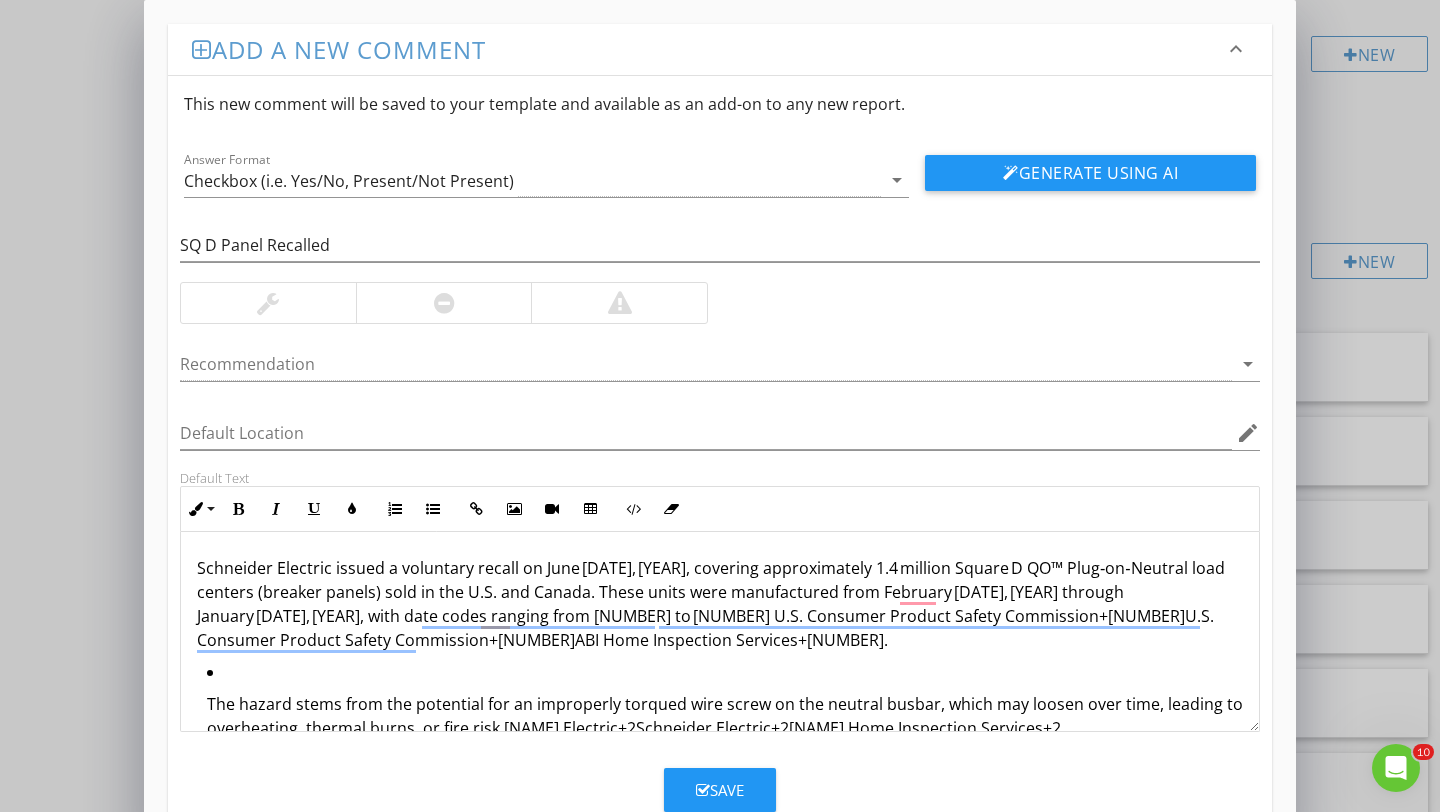 click on "The hazard stems from the potential for an improperly torqued wire screw on the neutral busbar, which may loosen over time, leading to overheating, thermal burns, or fire risk Bryan Hindman Electric+2Schneider Electric+2ABI Home Inspection Services+2." at bounding box center [725, 716] 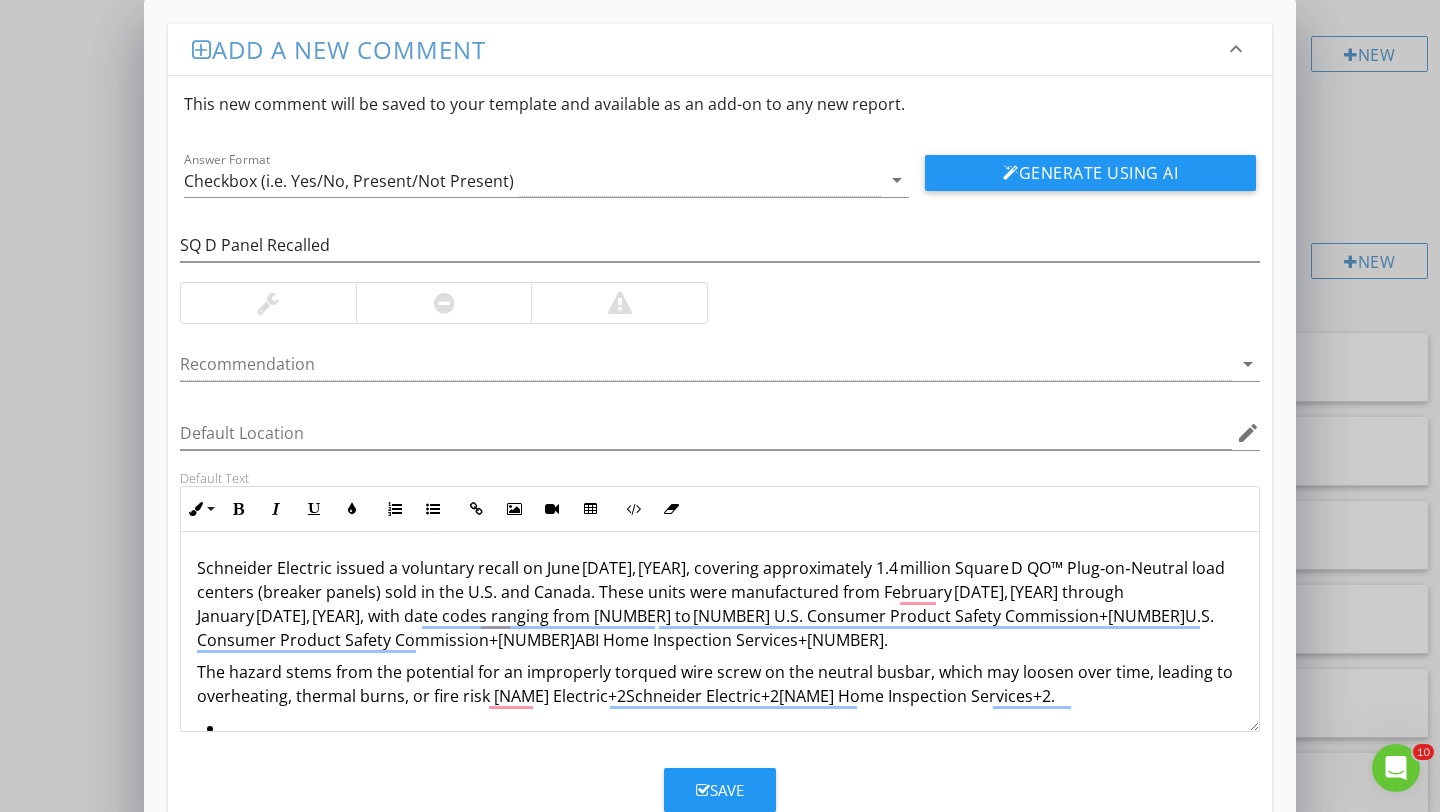 scroll, scrollTop: 62, scrollLeft: 0, axis: vertical 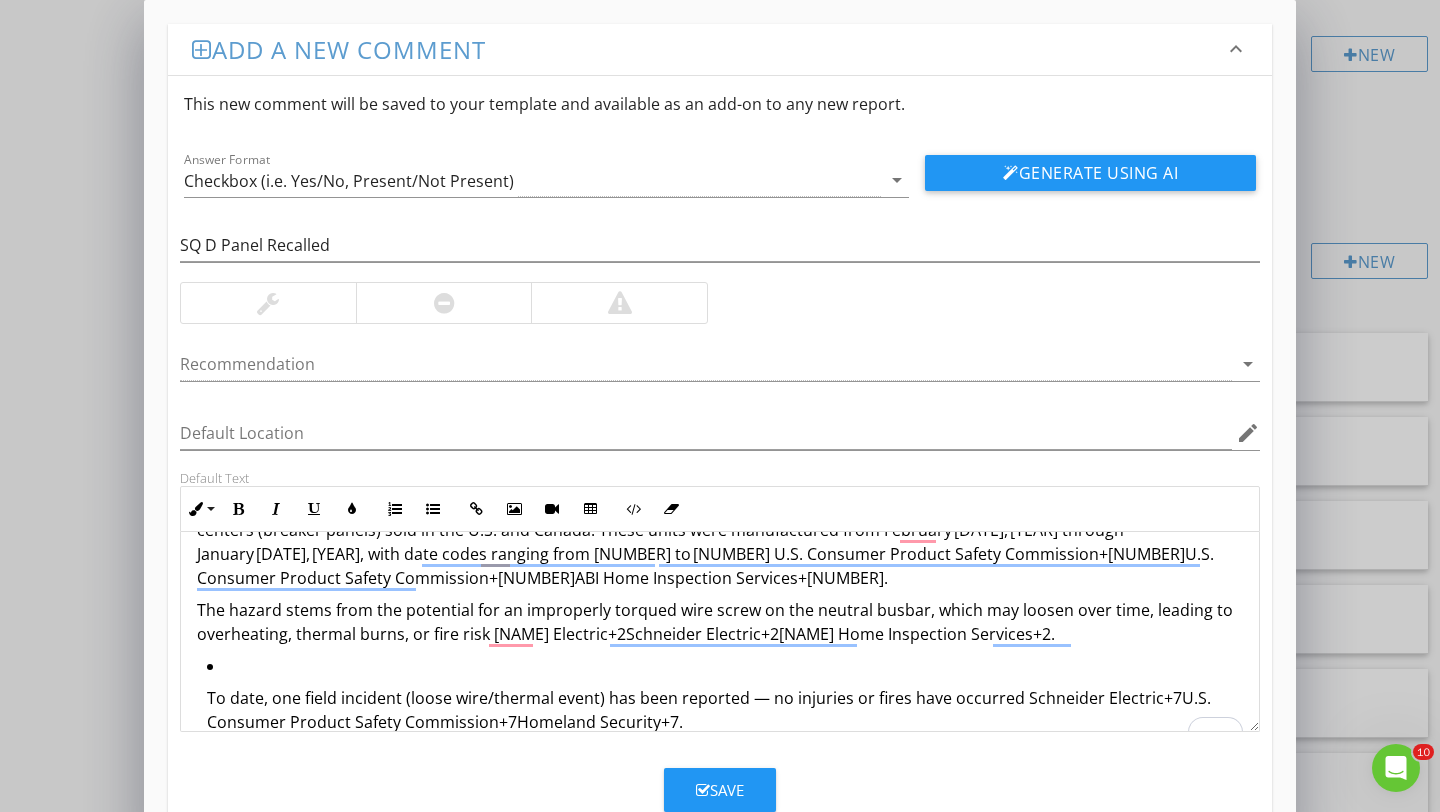 click on "To date, one field incident (loose wire/thermal event) has been reported — no injuries or fires have occurred Schneider Electric+7U.S. Consumer Product Safety Commission+7Homeland Security+7." at bounding box center (720, 700) 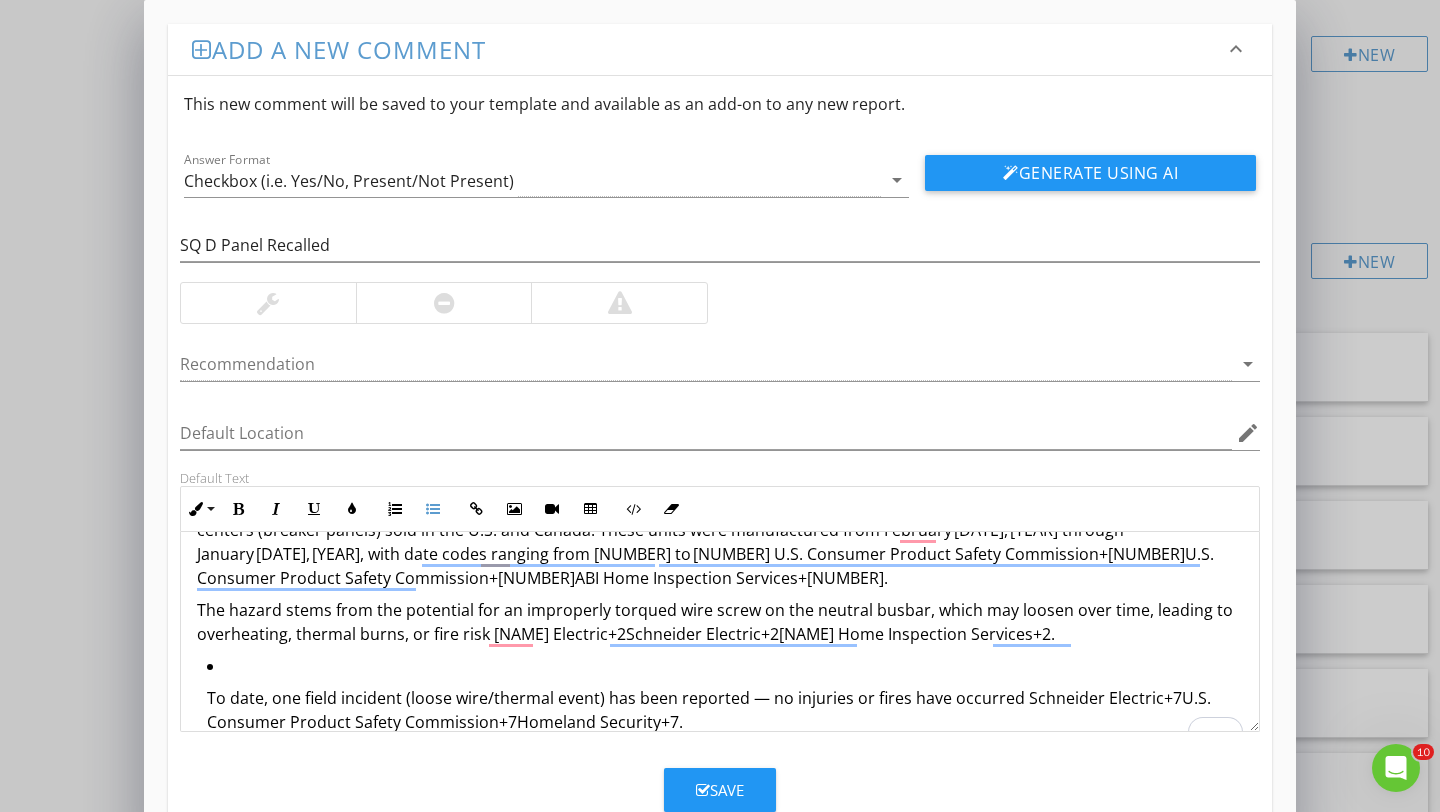 scroll, scrollTop: 57, scrollLeft: 0, axis: vertical 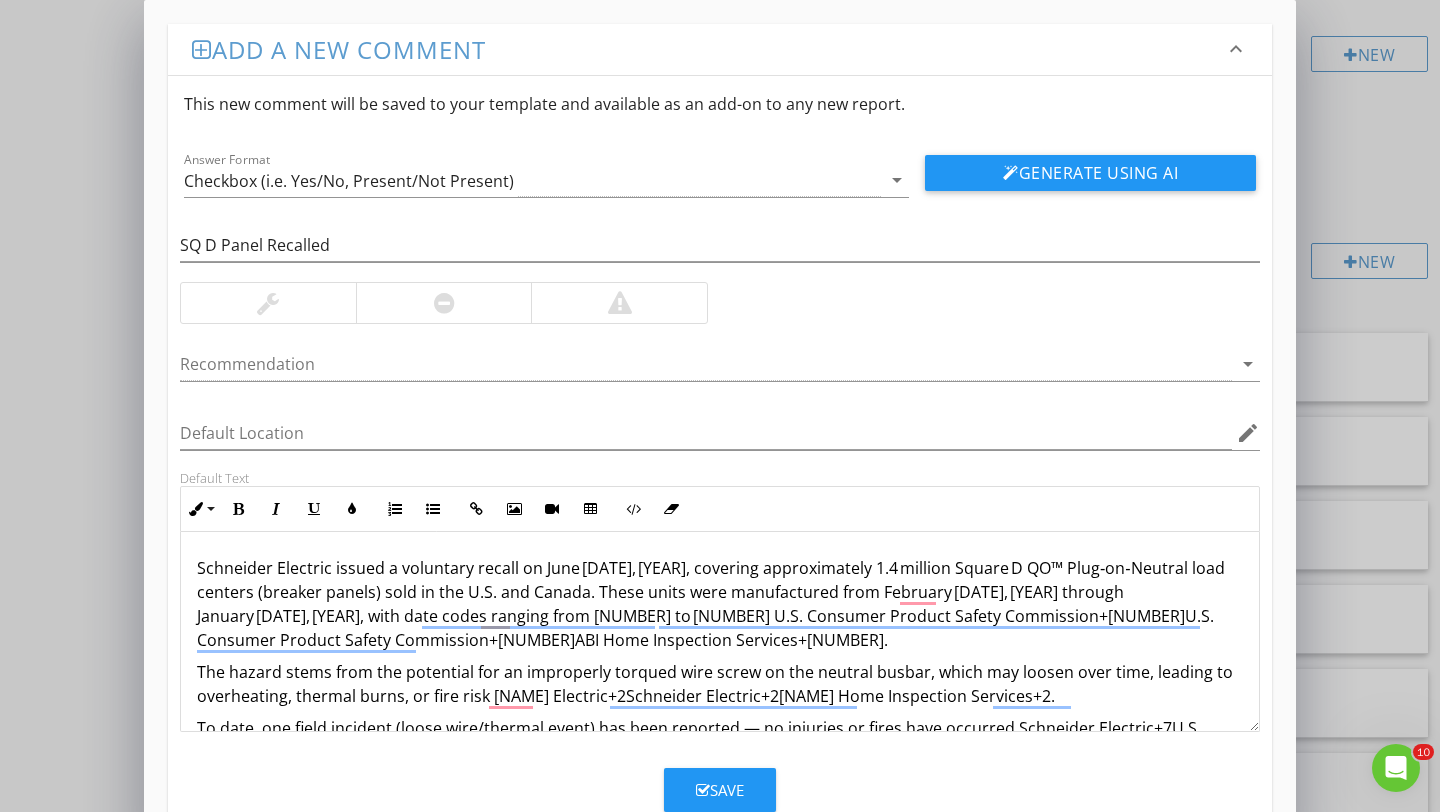 click on "Schneider Electric issued a voluntary recall on June 16, 2022, covering approximately 1.4 million Square D QO™ Plug‑on‑Neutral load centers (breaker panels) sold in the U.S. and Canada. These units were manufactured from February 1, 2020 through January 12, 2022, with date codes ranging from 200561 to 220233 U.S. Consumer Product Safety Commission+11U.S. Consumer Product Safety Commission+11ABI Home Inspection Services+11." at bounding box center (720, 604) 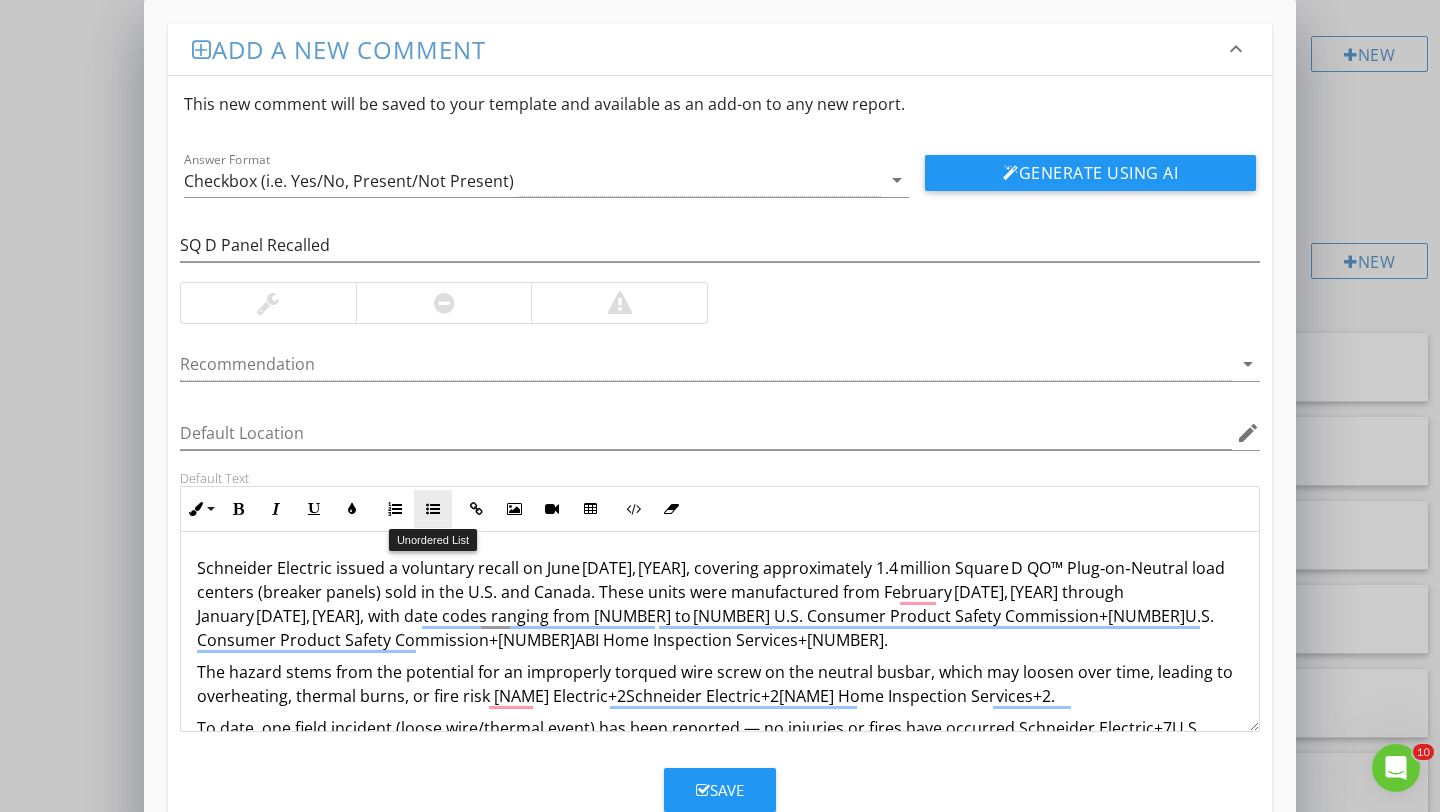 click at bounding box center (433, 509) 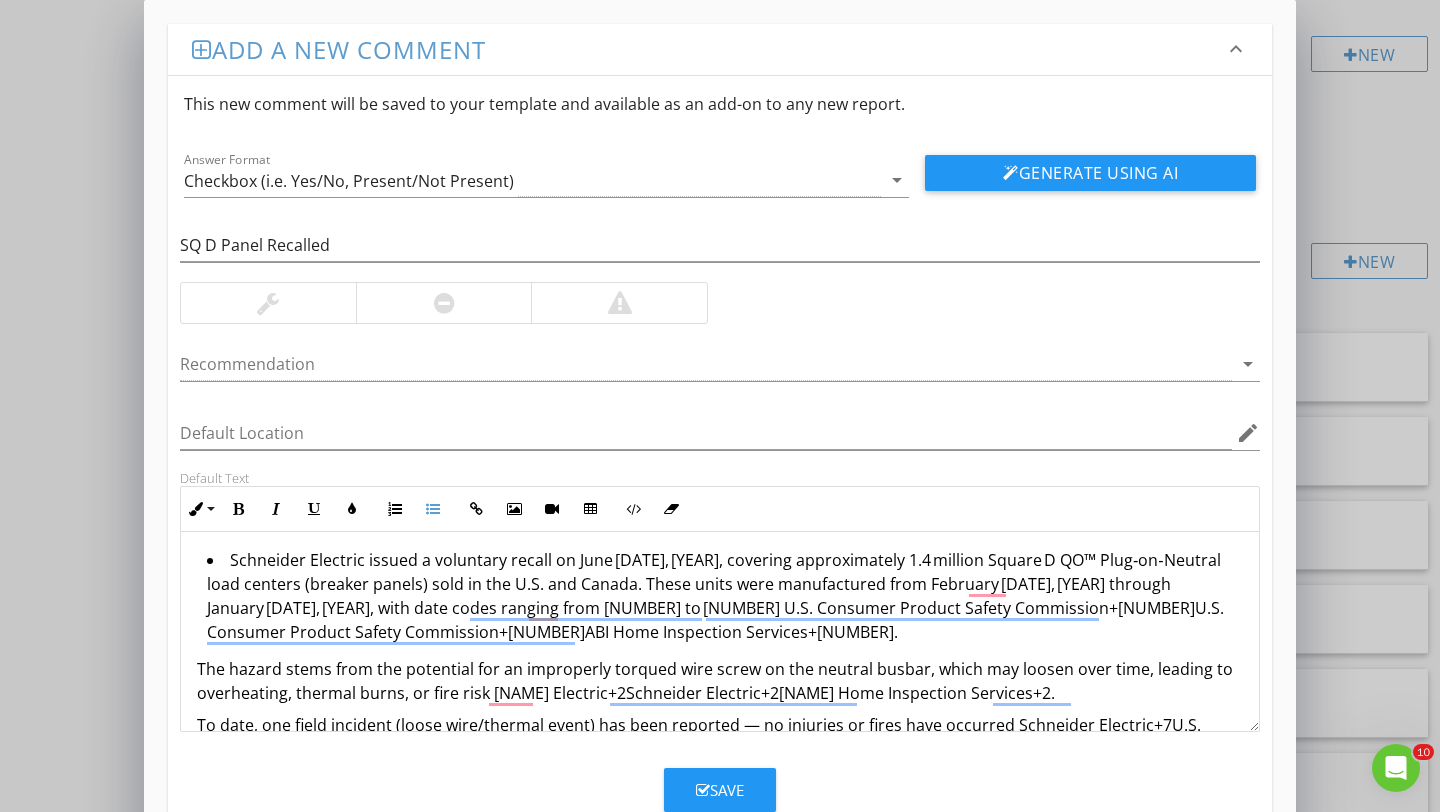 click on "The hazard stems from the potential for an improperly torqued wire screw on the neutral busbar, which may loosen over time, leading to overheating, thermal burns, or fire risk Bryan Hindman Electric+2Schneider Electric+2ABI Home Inspection Services+2." at bounding box center (720, 681) 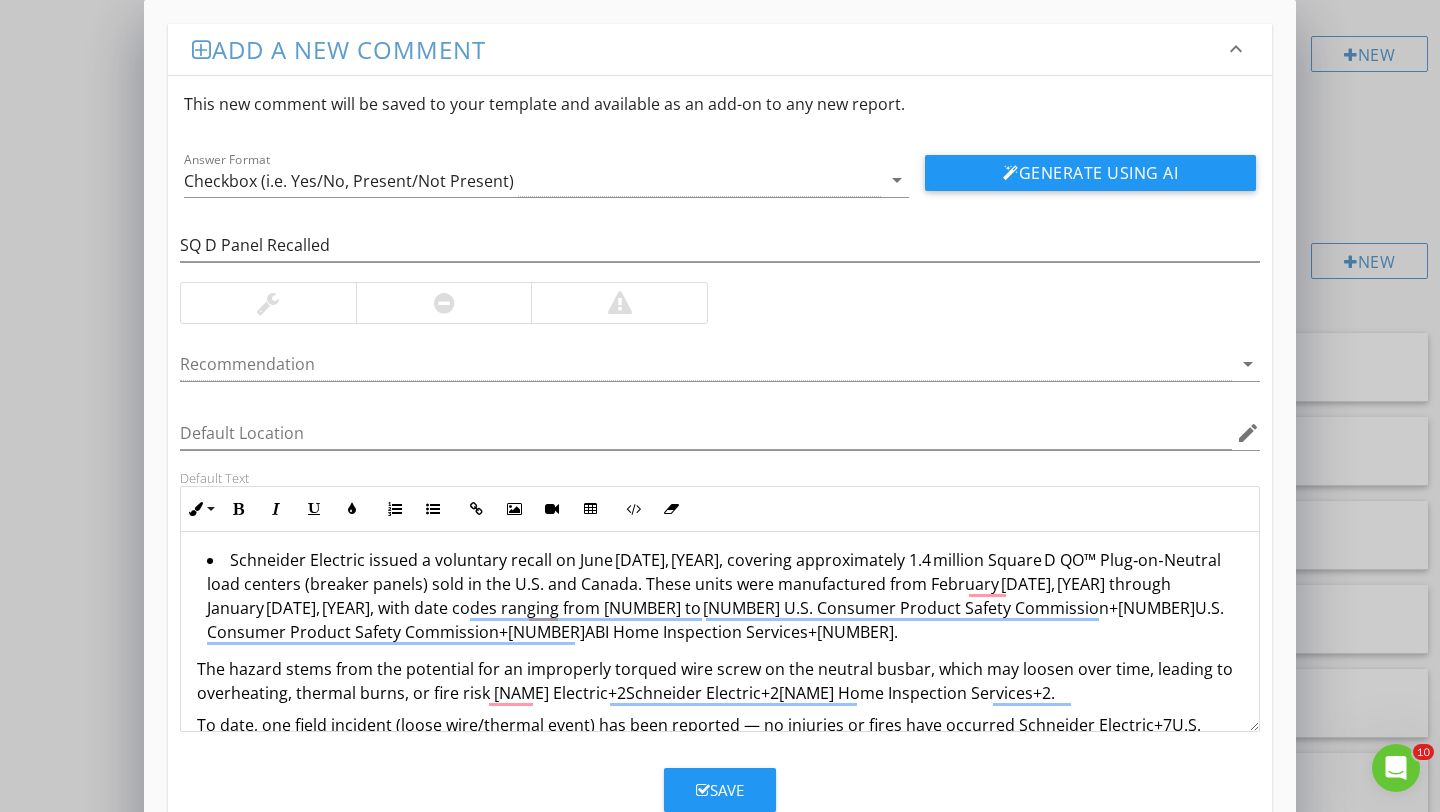 click on "The hazard stems from the potential for an improperly torqued wire screw on the neutral busbar, which may loosen over time, leading to overheating, thermal burns, or fire risk Bryan Hindman Electric+2Schneider Electric+2ABI Home Inspection Services+2." at bounding box center (720, 681) 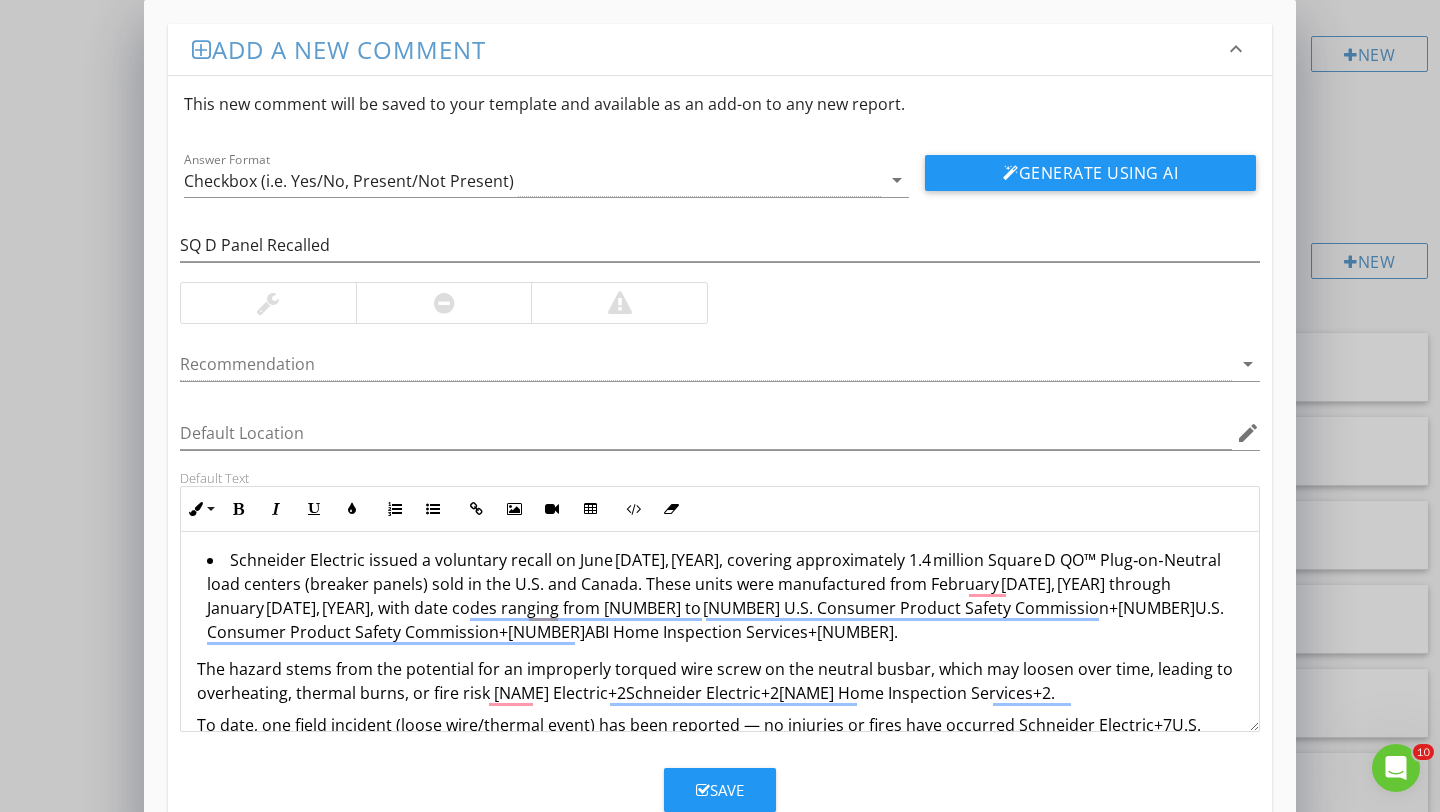 click on "Schneider Electric issued a voluntary recall on June 16, 2022, covering approximately 1.4 million Square D QO™ Plug‑on‑Neutral load centers (breaker panels) sold in the U.S. and Canada. These units were manufactured from February 1, 2020 through January 12, 2022, with date codes ranging from 200561 to 220233 U.S. Consumer Product Safety Commission+11U.S. Consumer Product Safety Commission+11ABI Home Inspection Services+11." at bounding box center [725, 598] 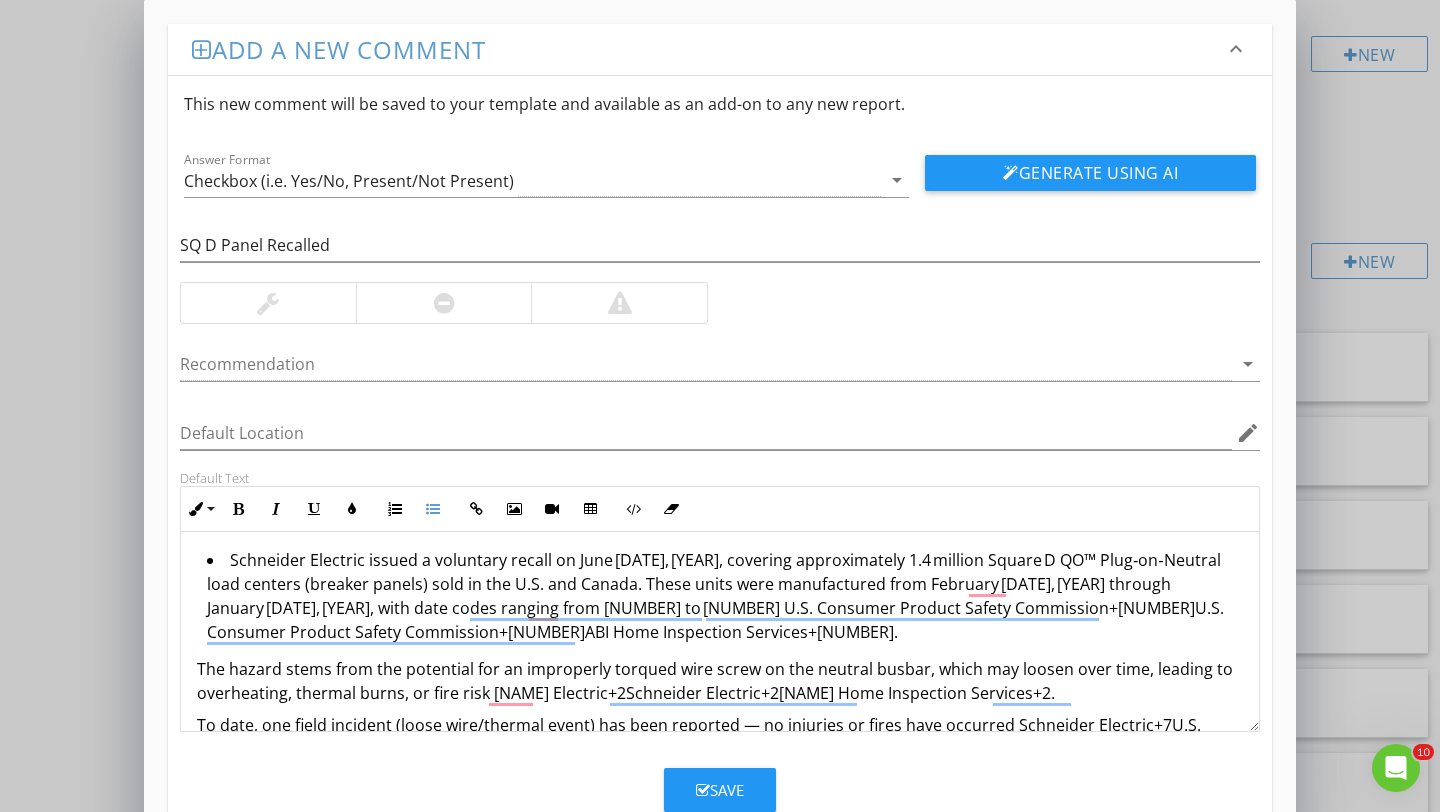 click on "Schneider Electric issued a voluntary recall on June 16, 2022, covering approximately 1.4 million Square D QO™ Plug‑on‑Neutral load centers (breaker panels) sold in the U.S. and Canada. These units were manufactured from February 1, 2020 through January 12, 2022, with date codes ranging from 200561 to 220233 U.S. Consumer Product Safety Commission+11U.S. Consumer Product Safety Commission+11ABI Home Inspection Services+11. The hazard stems from the potential for an improperly torqued wire screw on the neutral busbar, which may loosen over time, leading to overheating, thermal burns, or fire risk Bryan Hindman Electric+2Schneider Electric+2ABI Home Inspection Services+2. To date, one field incident (loose wire/thermal event) has been reported — no injuries or fires have occurred Schneider Electric+7U.S. Consumer Product Safety Commission+7Homeland Security+7." at bounding box center [720, 658] 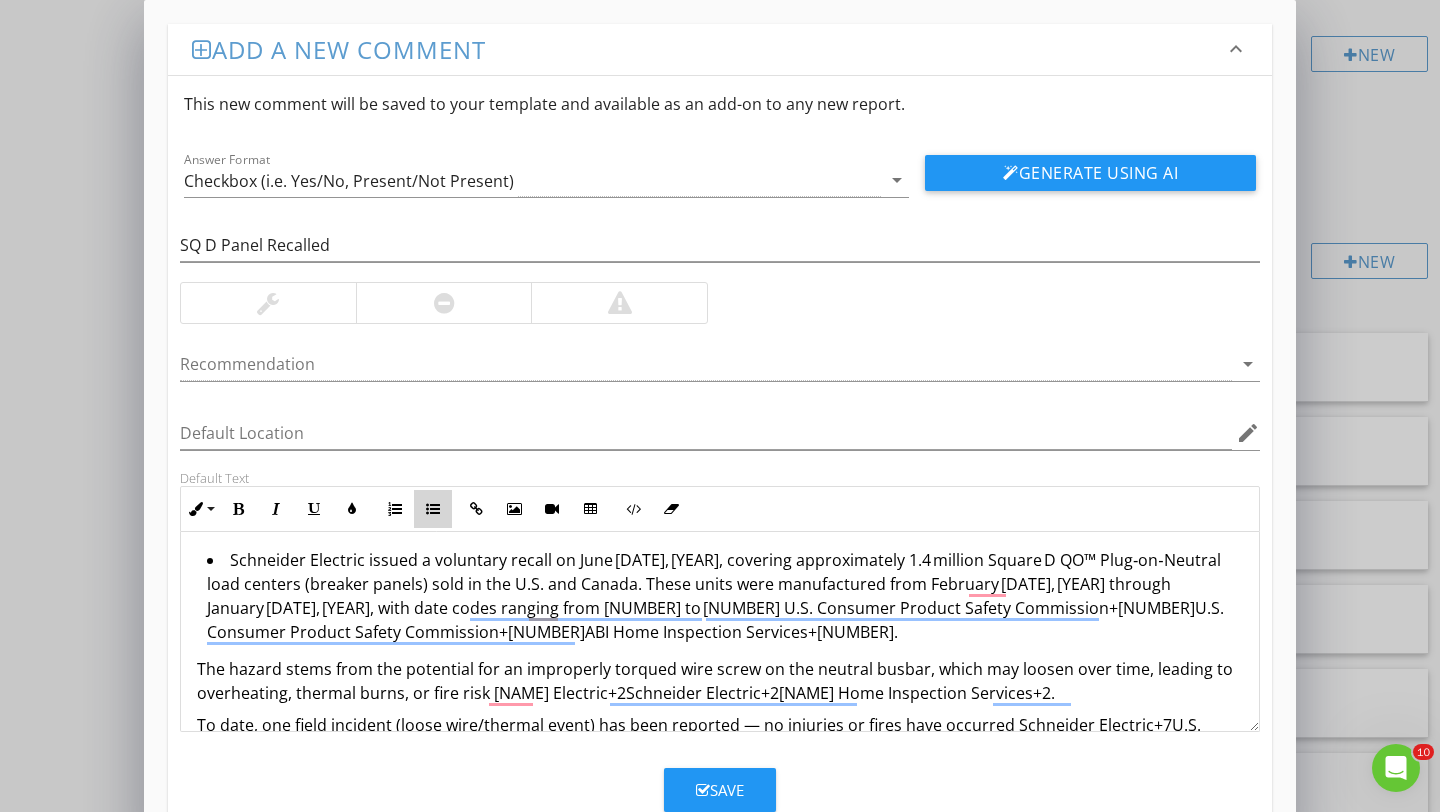 click on "Unordered List" at bounding box center [433, 509] 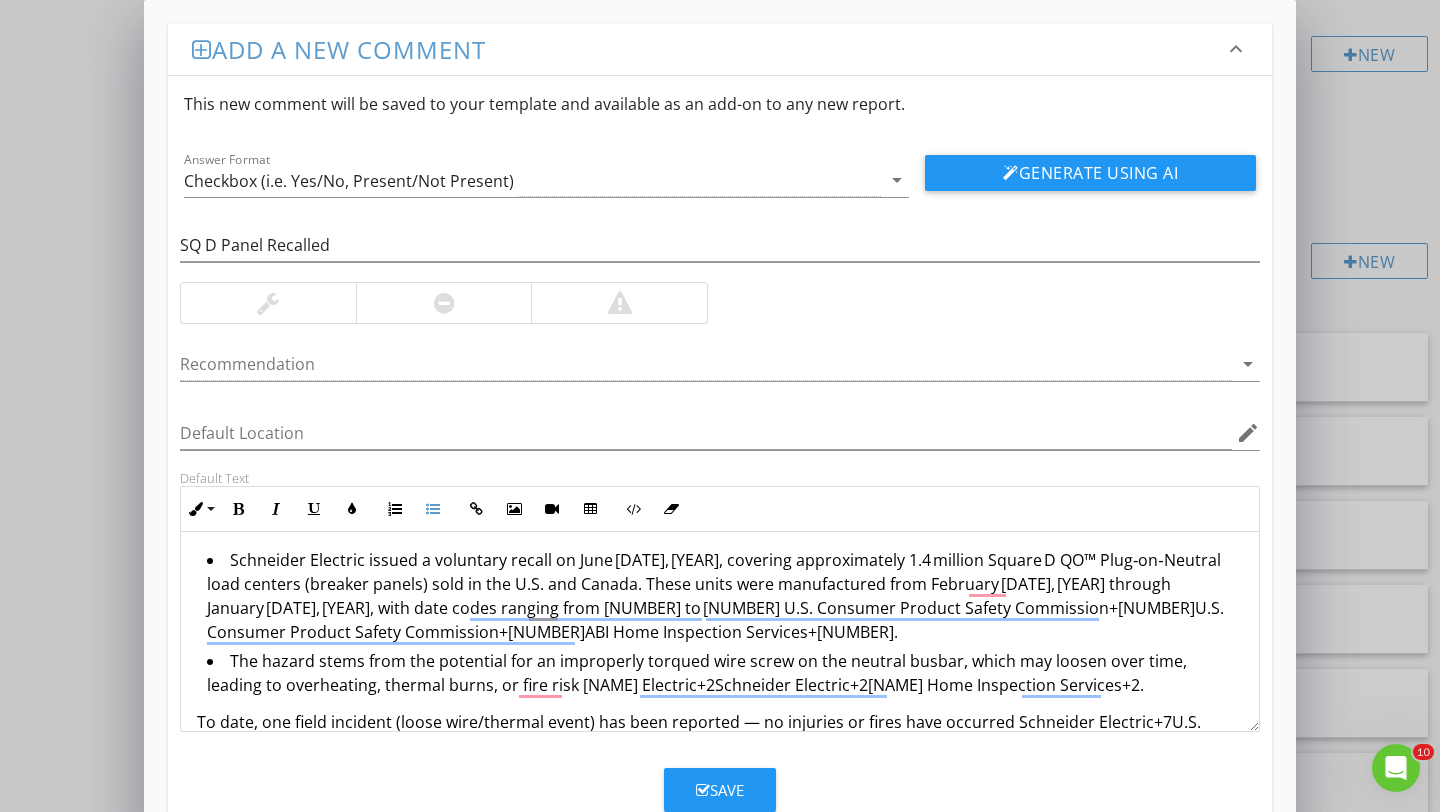 click on "To date, one field incident (loose wire/thermal event) has been reported — no injuries or fires have occurred Schneider Electric+7U.S. Consumer Product Safety Commission+7Homeland Security+7." at bounding box center [720, 734] 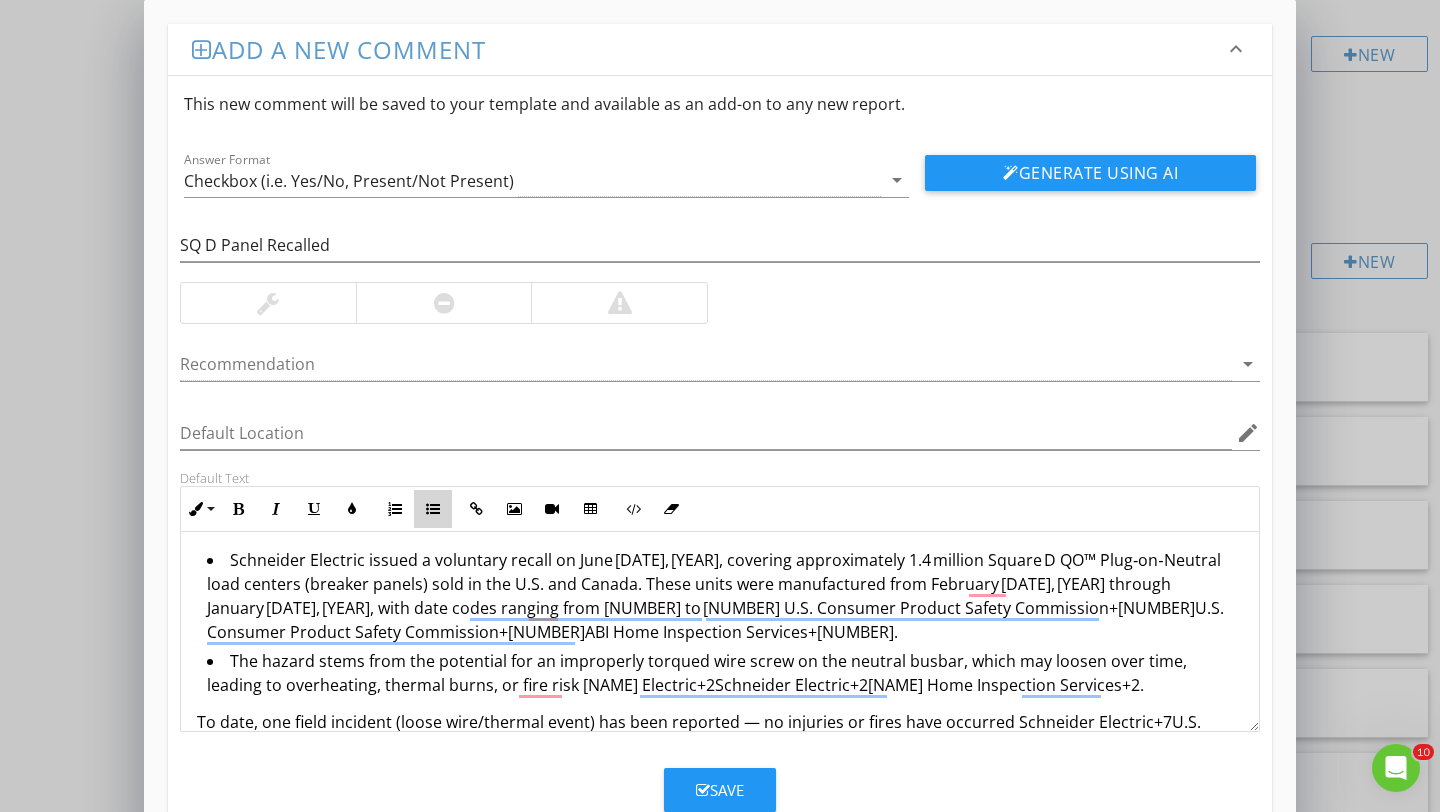 click at bounding box center [433, 509] 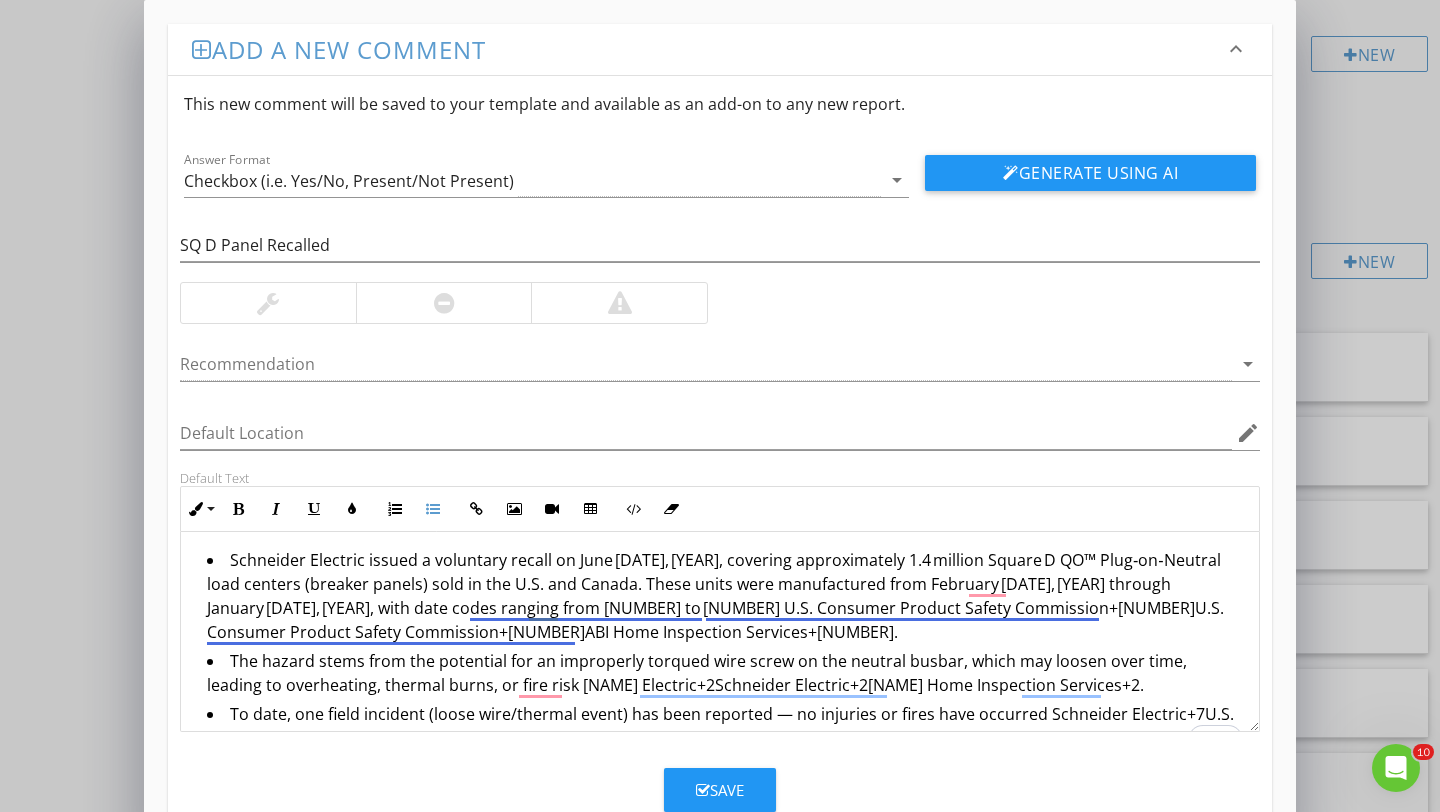 scroll, scrollTop: 36, scrollLeft: 0, axis: vertical 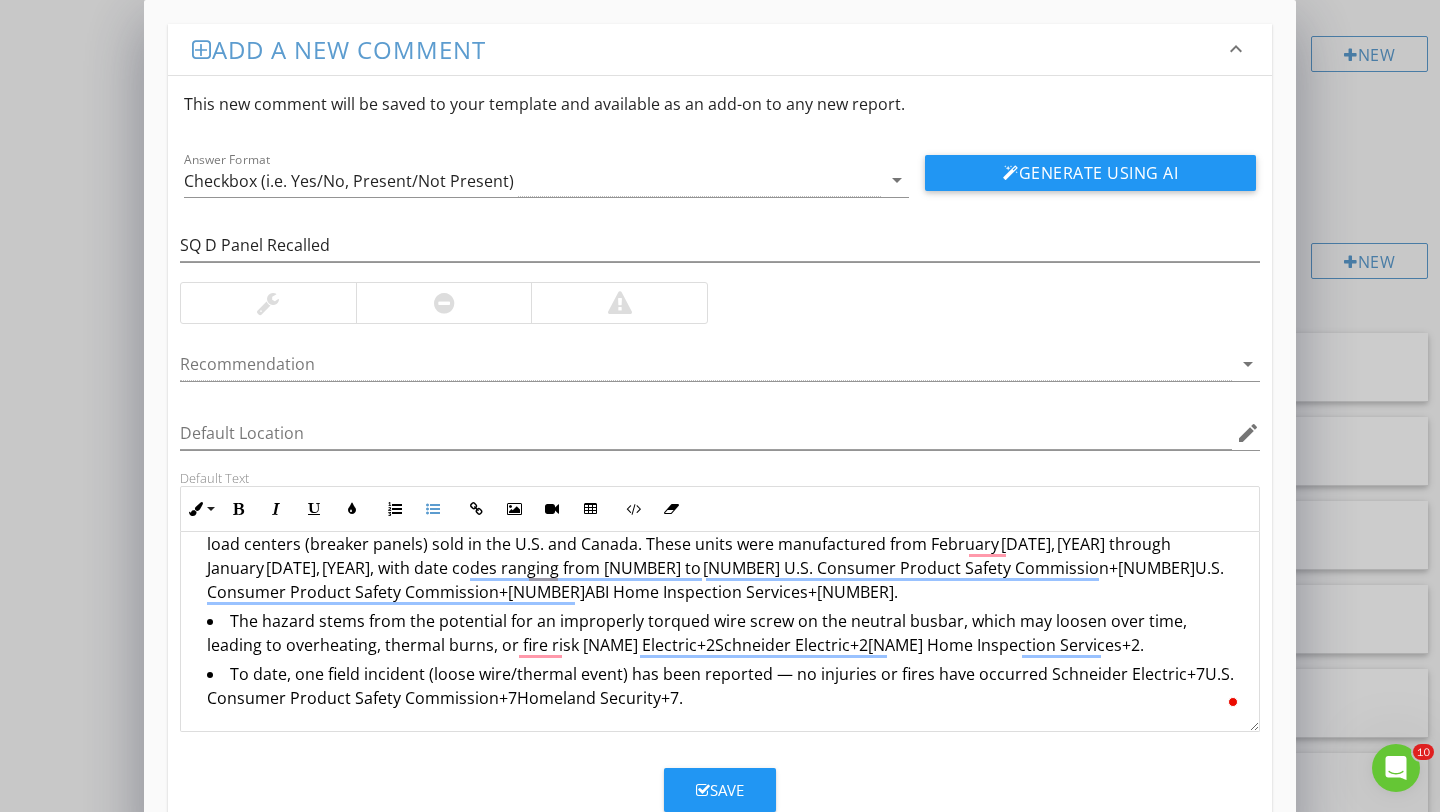 click on "The hazard stems from the potential for an improperly torqued wire screw on the neutral busbar, which may loosen over time, leading to overheating, thermal burns, or fire risk Bryan Hindman Electric+2Schneider Electric+2ABI Home Inspection Services+2." at bounding box center (725, 635) 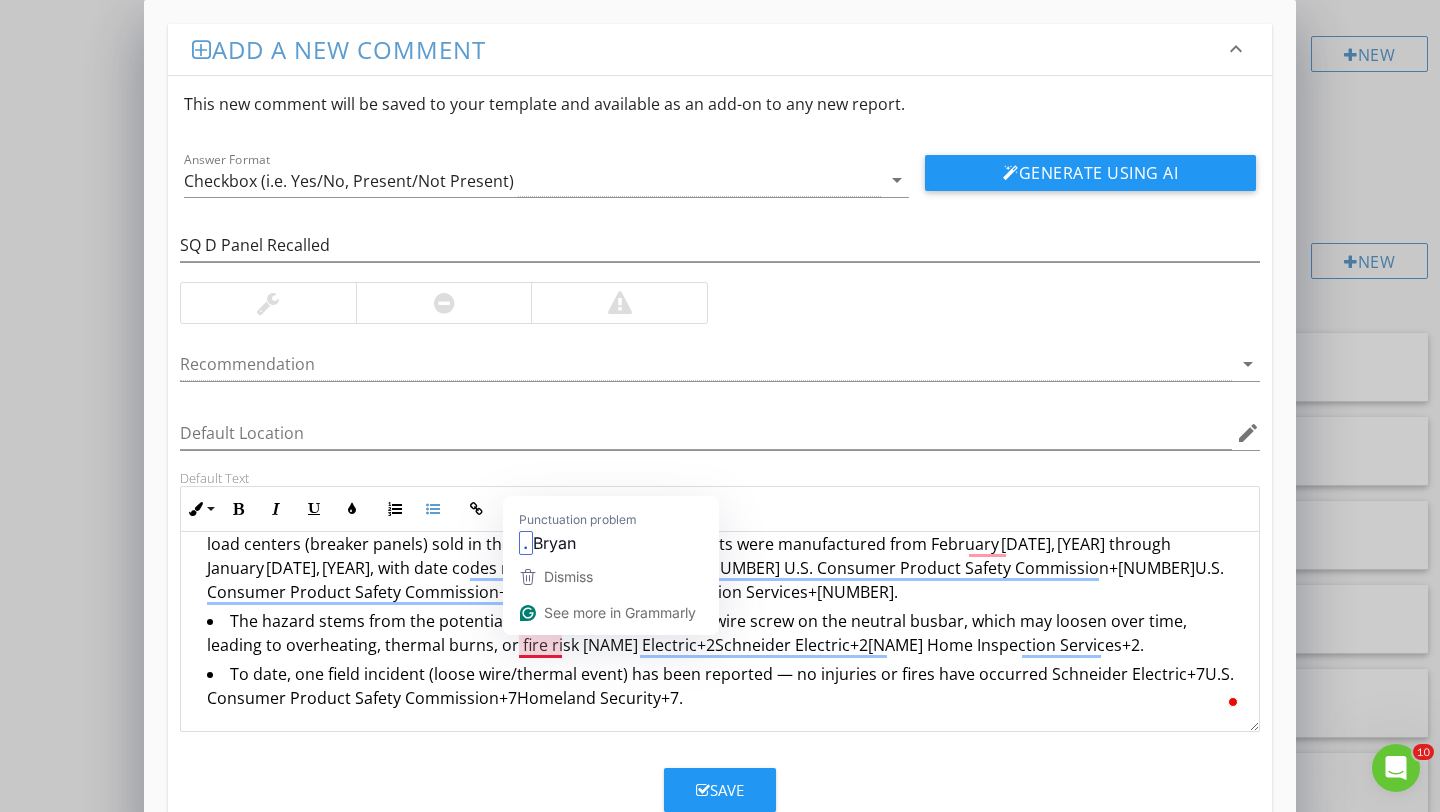drag, startPoint x: 1116, startPoint y: 648, endPoint x: 525, endPoint y: 652, distance: 591.01355 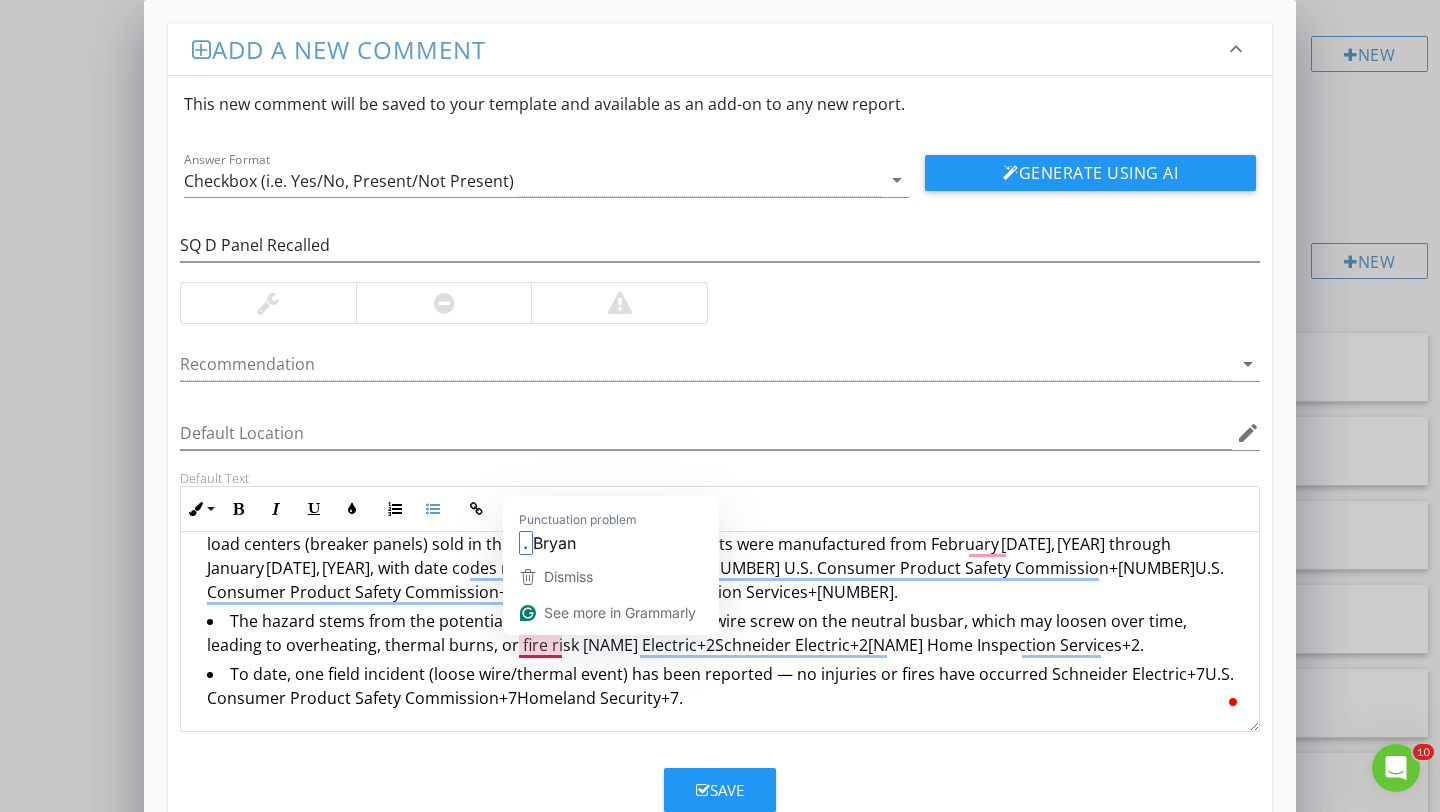 click on "The hazard stems from the potential for an improperly torqued wire screw on the neutral busbar, which may loosen over time, leading to overheating, thermal burns, or fire risk Bryan Hindman Electric+2Schneider Electric+2ABI Home Inspection Services+2." at bounding box center (725, 635) 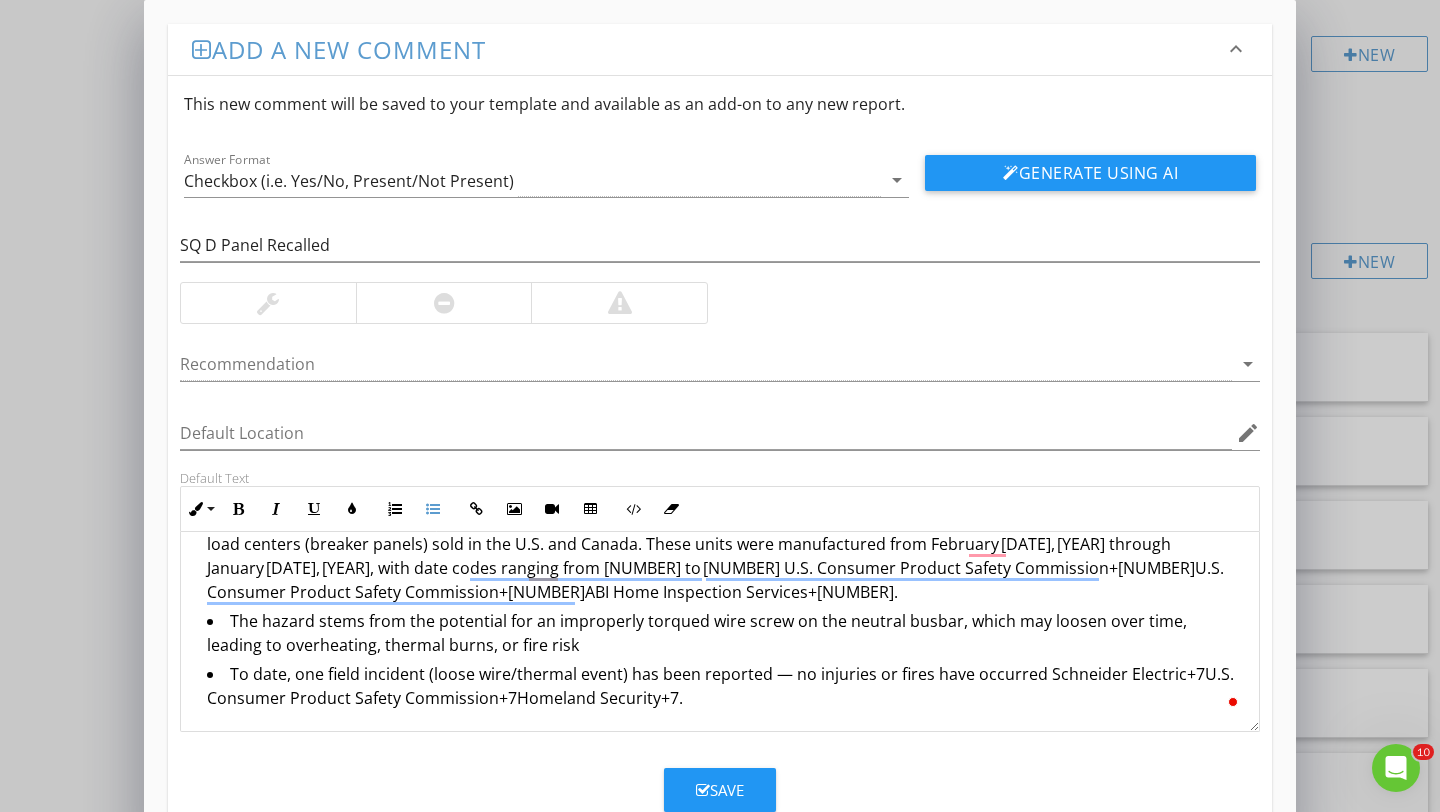 click on "To date, one field incident (loose wire/thermal event) has been reported — no injuries or fires have occurred Schneider Electric+7U.S. Consumer Product Safety Commission+7Homeland Security+7." at bounding box center (725, 688) 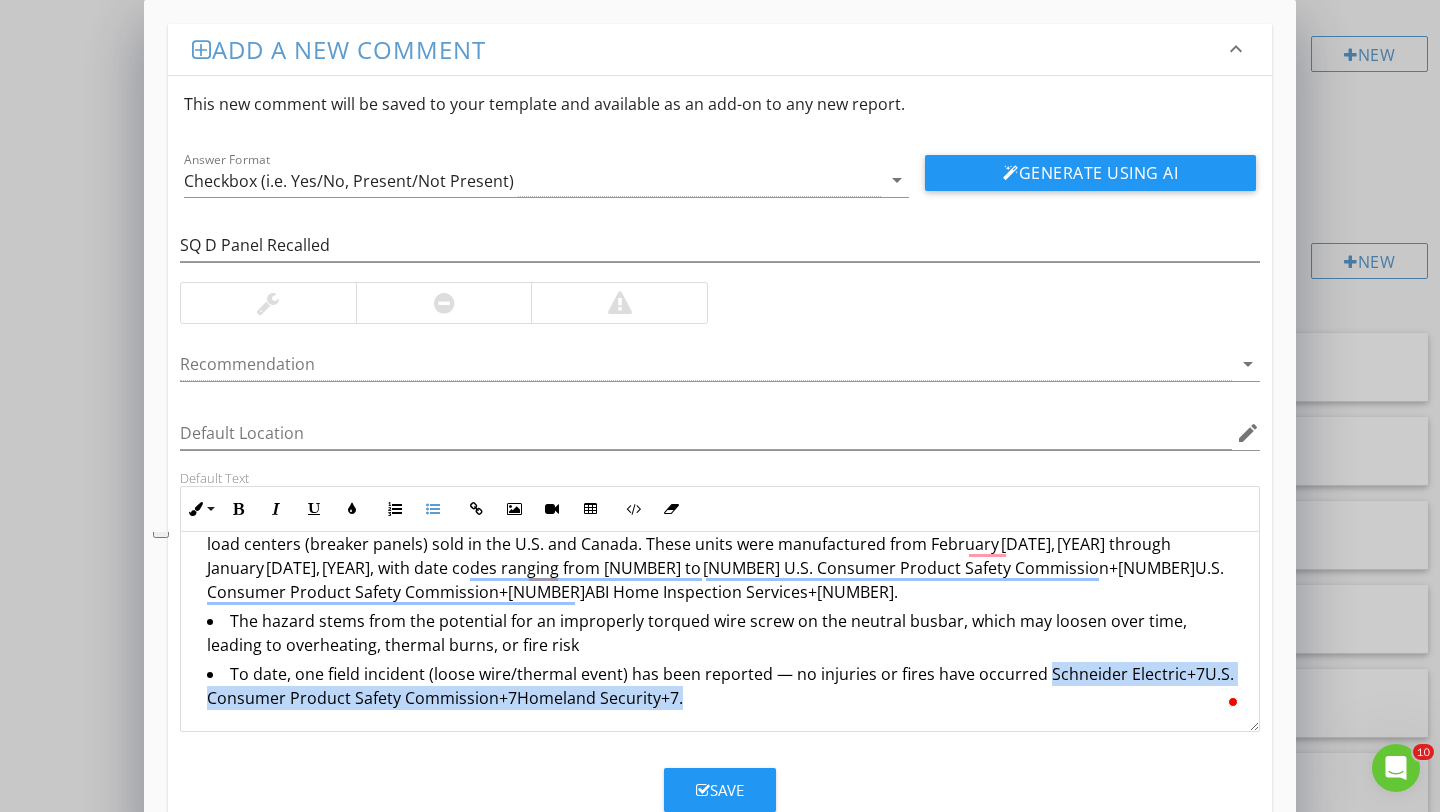 drag, startPoint x: 1041, startPoint y: 678, endPoint x: 1050, endPoint y: 690, distance: 15 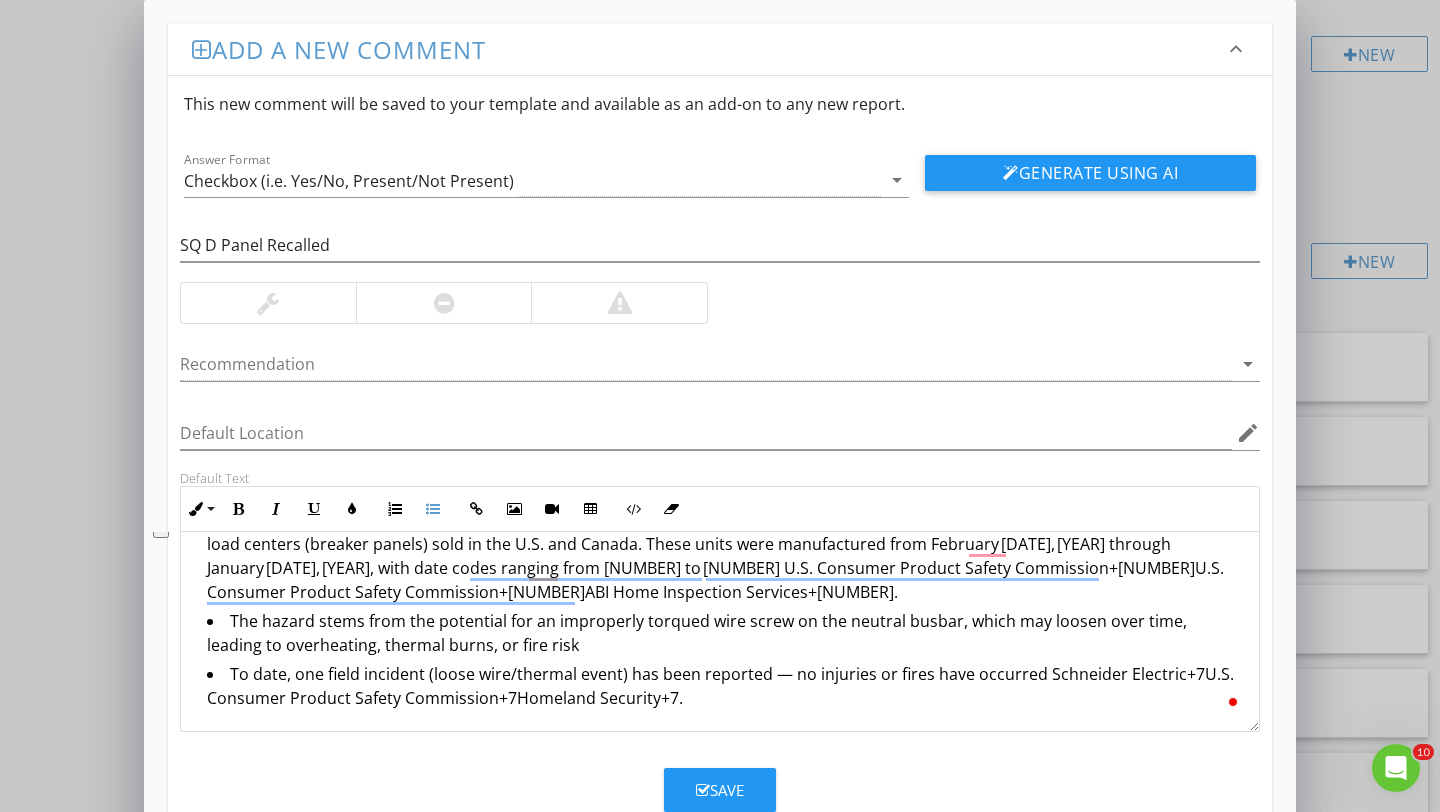 scroll, scrollTop: 16, scrollLeft: 0, axis: vertical 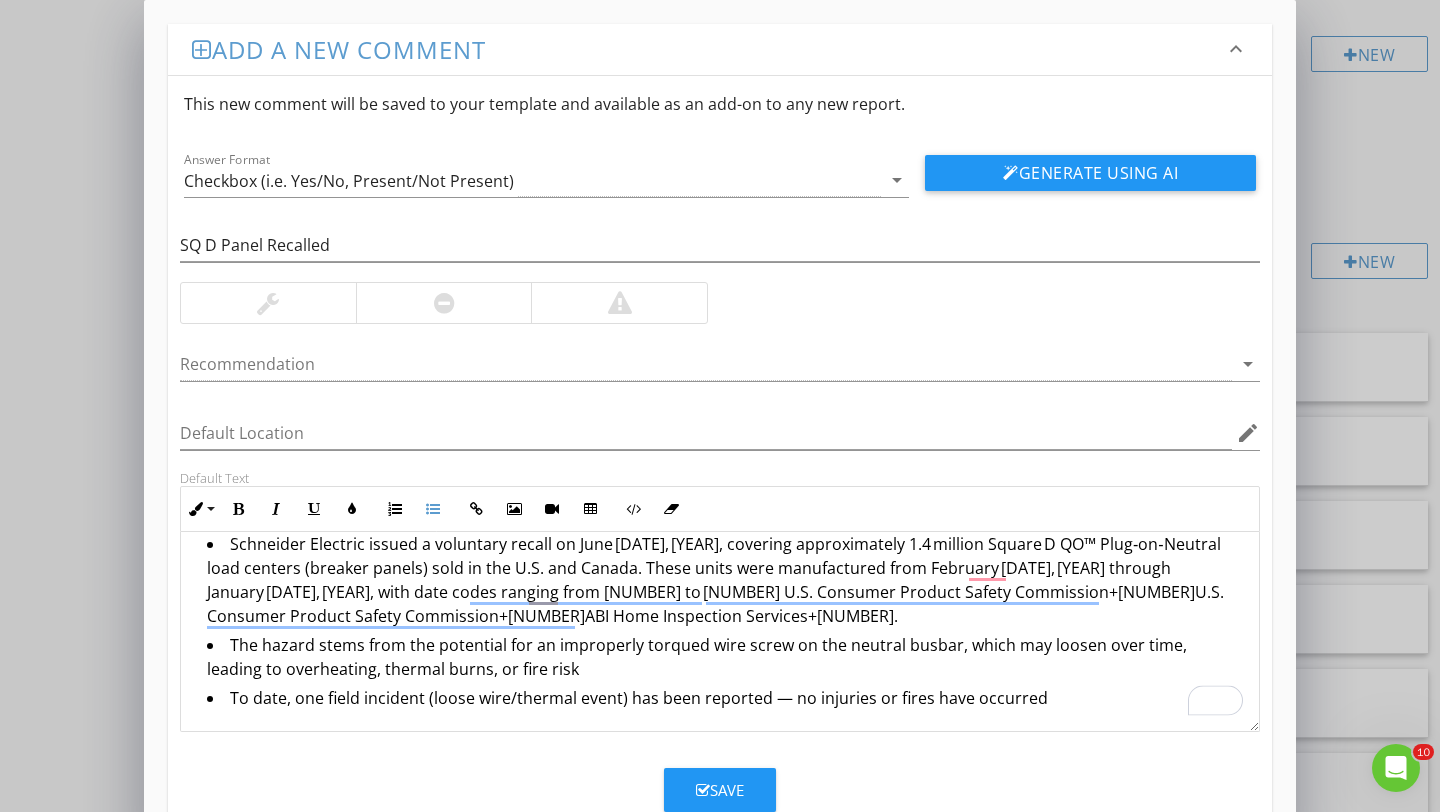 click on "To date, one field incident (loose wire/thermal event) has been reported — no injuries or fires have occurred" at bounding box center (725, 700) 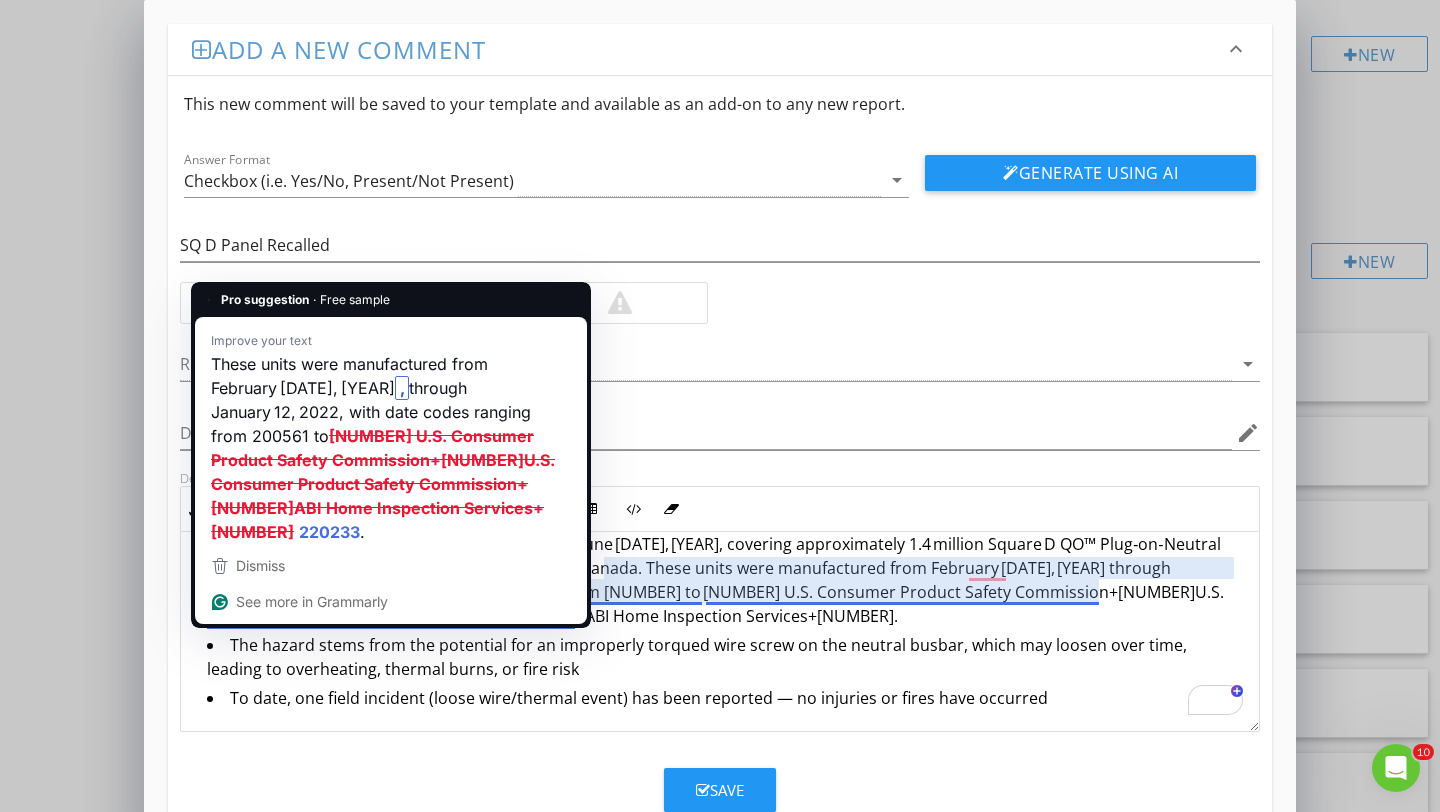 click on "Schneider Electric issued a voluntary recall on June 16, 2022, covering approximately 1.4 million Square D QO™ Plug‑on‑Neutral load centers (breaker panels) sold in the U.S. and Canada. These units were manufactured from February 1, 2020 through January 12, 2022, with date codes ranging from 200561 to 220233 U.S. Consumer Product Safety Commission+11U.S. Consumer Product Safety Commission+11ABI Home Inspection Services+11." at bounding box center (725, 582) 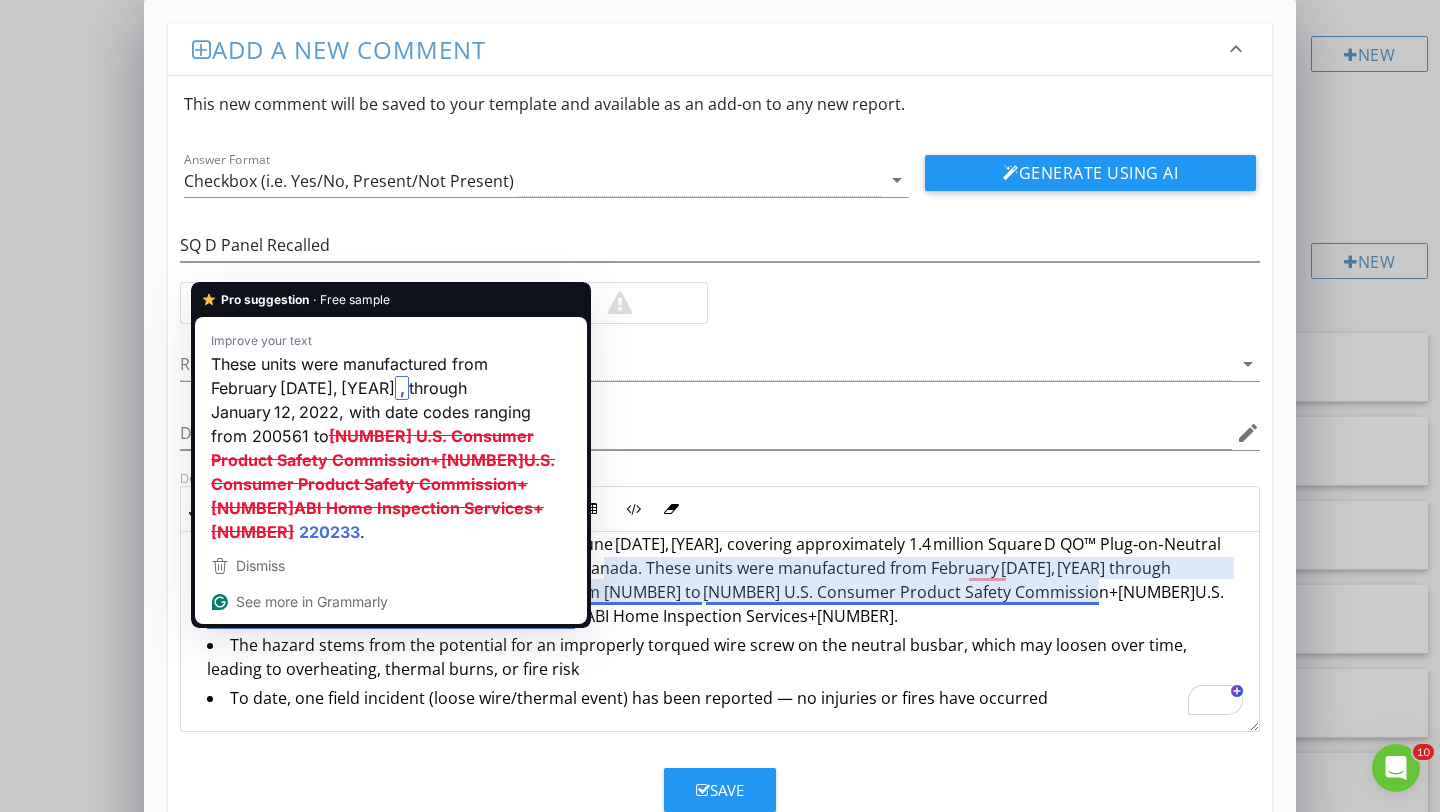 click on "Pro suggestion · Free sample Improve your text These units were manufactured from February 1, 2020 ,  through January 12, 2022, with date codes ranging from 200561 to  220233 U.S. Consumer Product Safety Commission+11U.S. Consumer Product Safety Commission+11ABI Home Inspection Services+11   220233 . Dismiss See more in Grammarly" at bounding box center (391, 454) 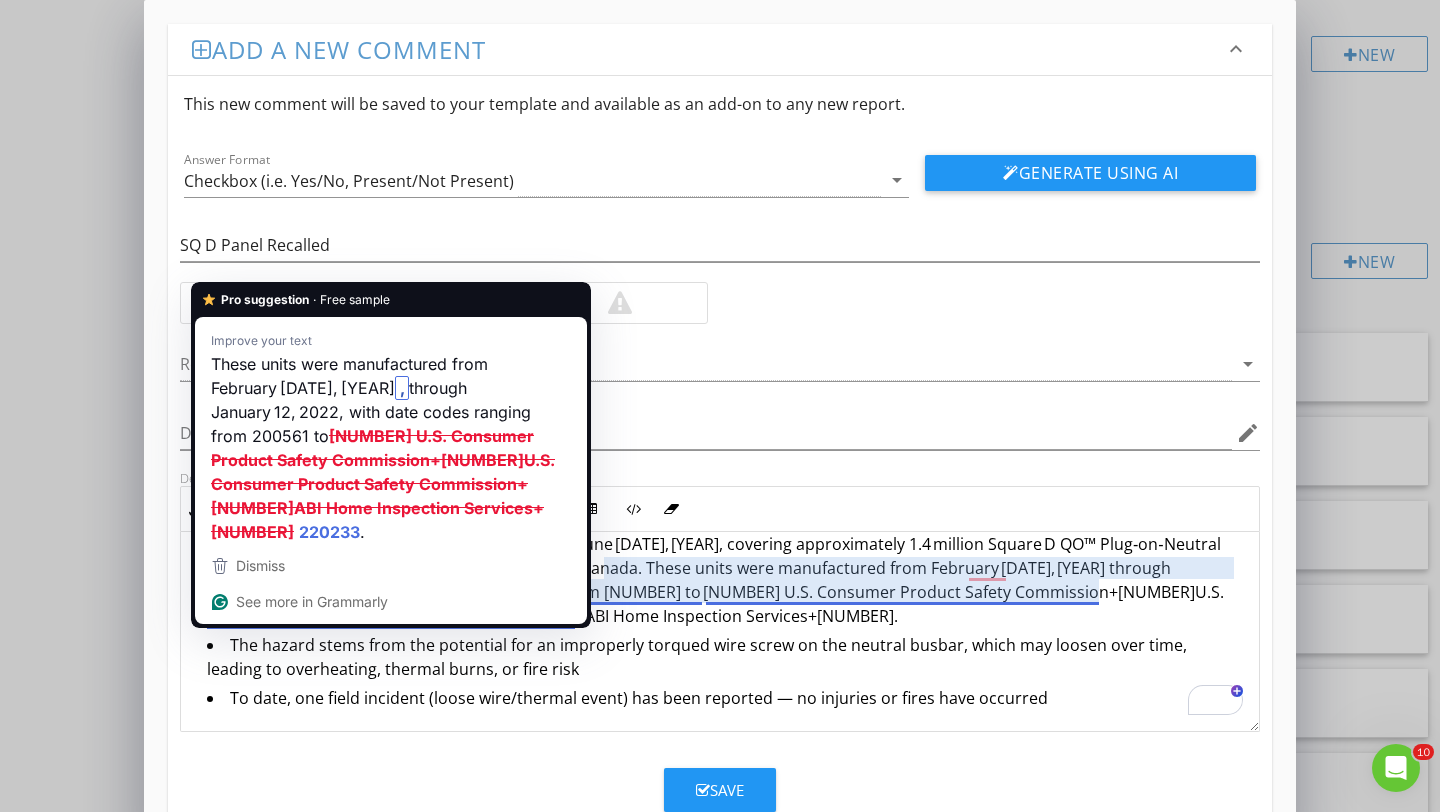 click on "Schneider Electric issued a voluntary recall on June 16, 2022, covering approximately 1.4 million Square D QO™ Plug‑on‑Neutral load centers (breaker panels) sold in the U.S. and Canada. These units were manufactured from February 1, 2020 through January 12, 2022, with date codes ranging from 200561 to 220233 U.S. Consumer Product Safety Commission+11U.S. Consumer Product Safety Commission+11ABI Home Inspection Services+11." at bounding box center (725, 582) 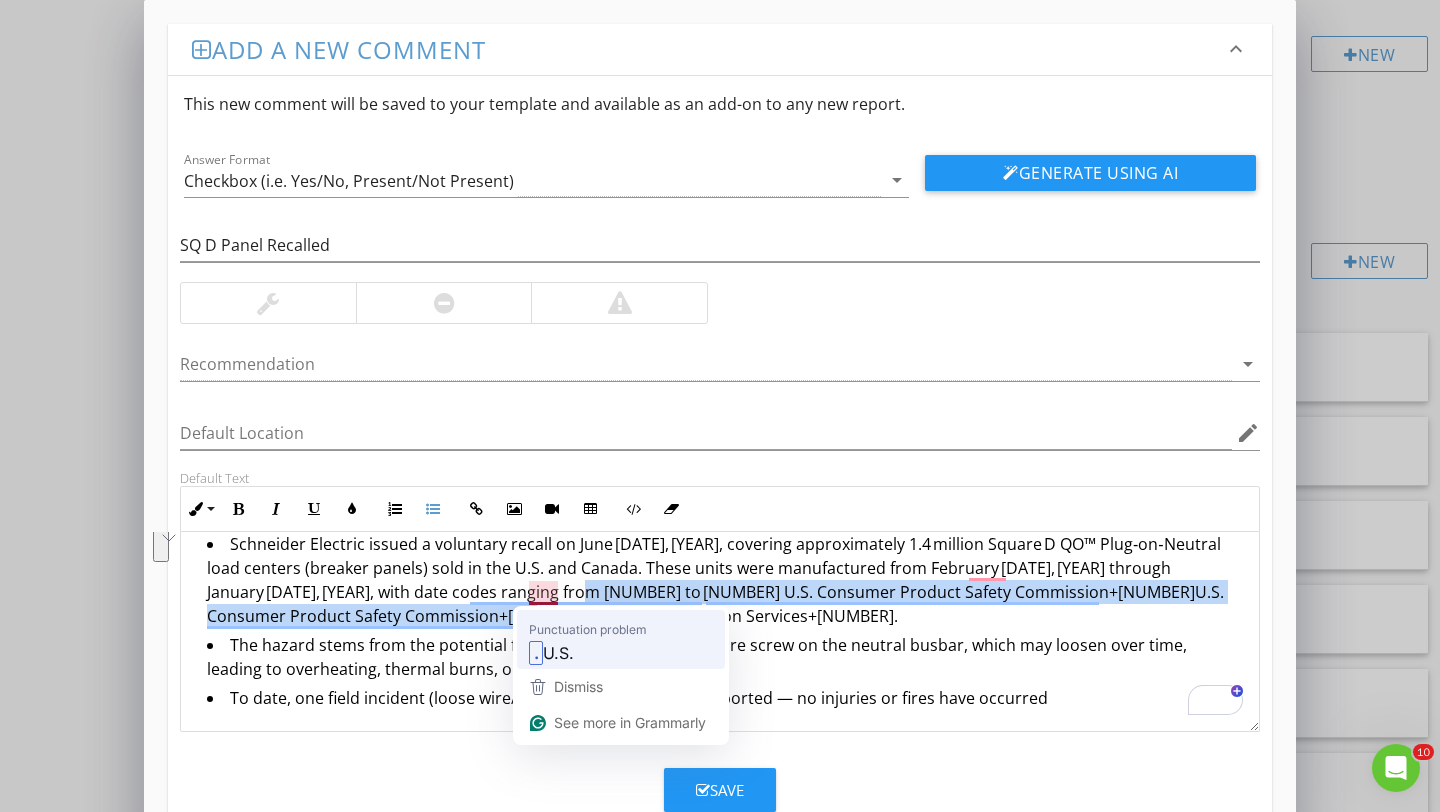 drag, startPoint x: 529, startPoint y: 595, endPoint x: 563, endPoint y: 622, distance: 43.416588 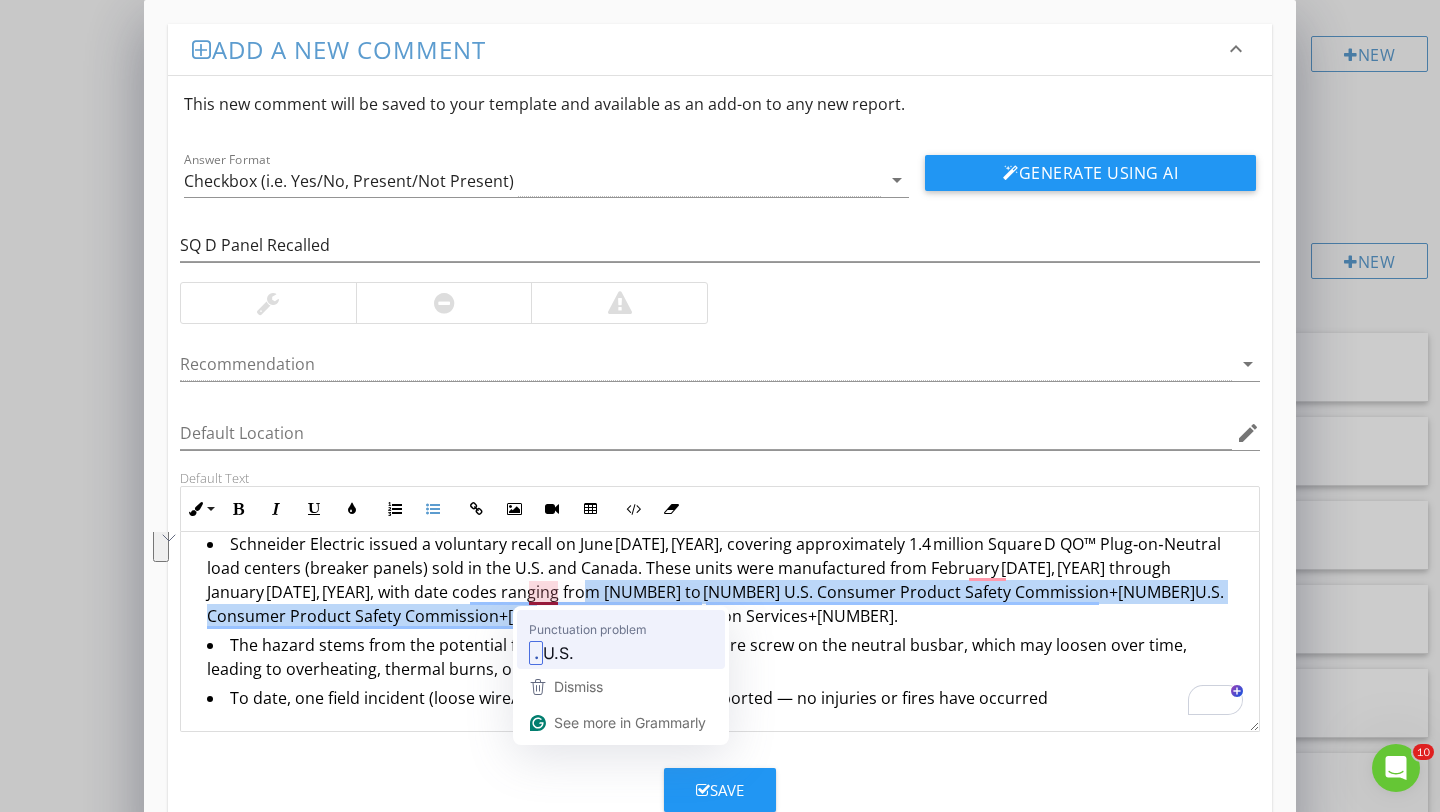 click on "SPECTORA
james hooper
Bridgetown Inspections LLC
Role:
Inspector
Change Role
Dashboard
New Inspection
Inspections
Calendar
Template Editor
Contacts
Automations
Team
Metrics
Payments
Data Exports
Billing
Conversations
Tasks
Reporting
Advanced
Equipment
Settings
What's New
Sign Out
Change Active Role
Your account has more than one possible role. Please choose how you'd like to view the site:
Company/Agency
City
Role
Dashboard
Templates
Contacts
Metrics
Automations
Advanced
Settings
Support Center
No Recommendation Appliance Repair Builder DIY" at bounding box center [720, 2418] 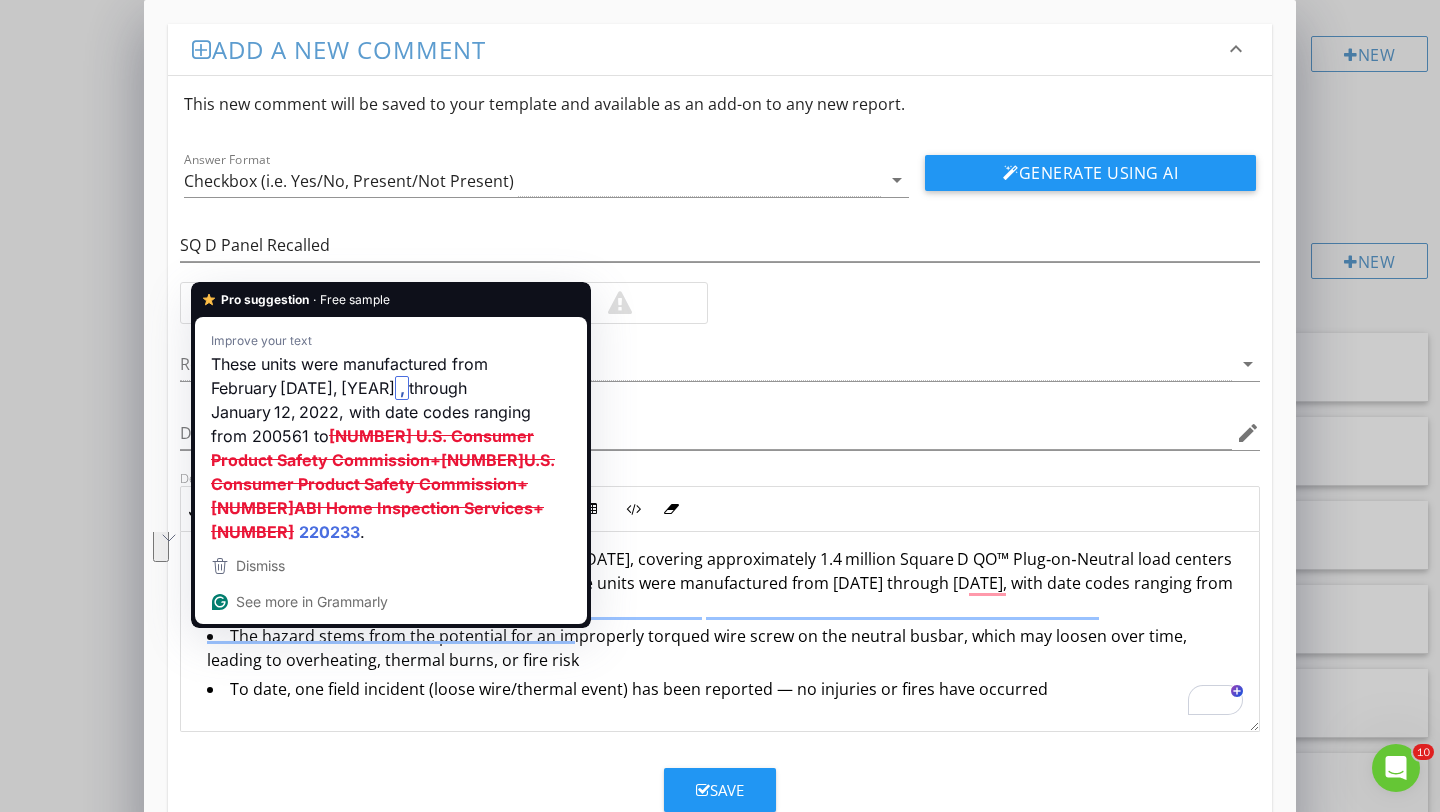 scroll, scrollTop: 1, scrollLeft: 0, axis: vertical 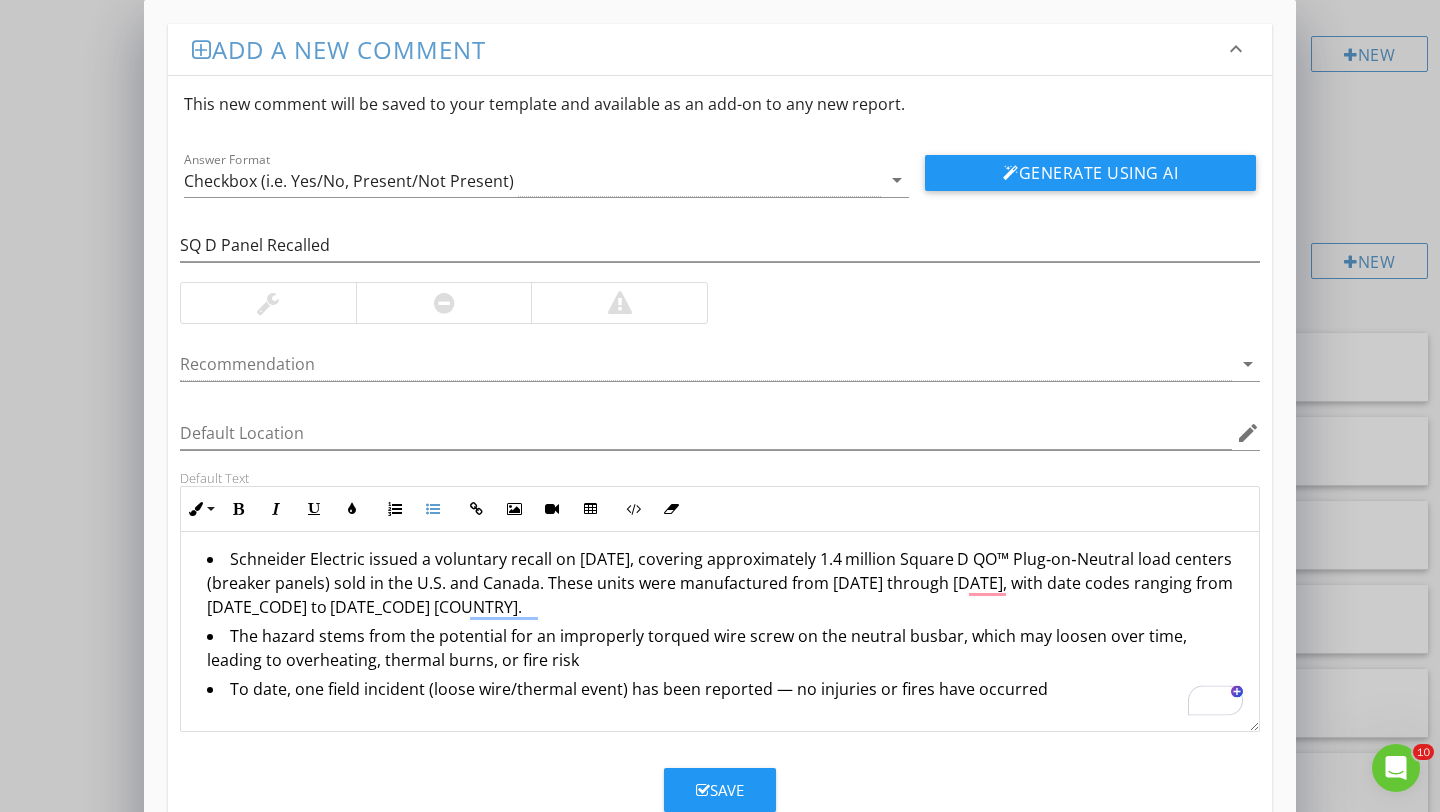 click on "Schneider Electric issued a voluntary recall on June 16, 2022, covering approximately 1.4 million Square D QO™ Plug‑on‑Neutral load centers (breaker panels) sold in the U.S. and Canada. These units were manufactured from February 1, 2020 through January 12, 2022, with date codes ranging from 200561 to 220233 1." at bounding box center [725, 585] 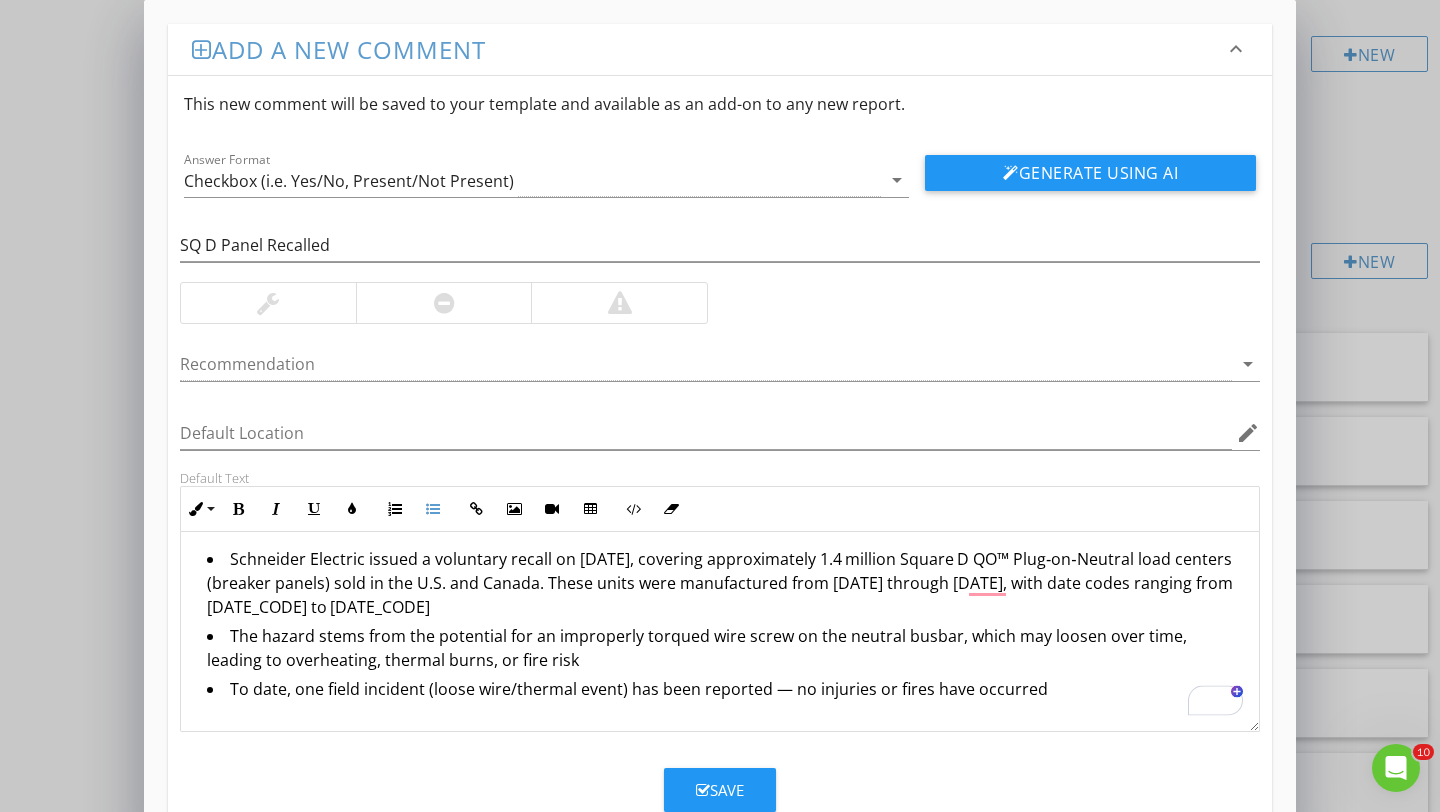 type 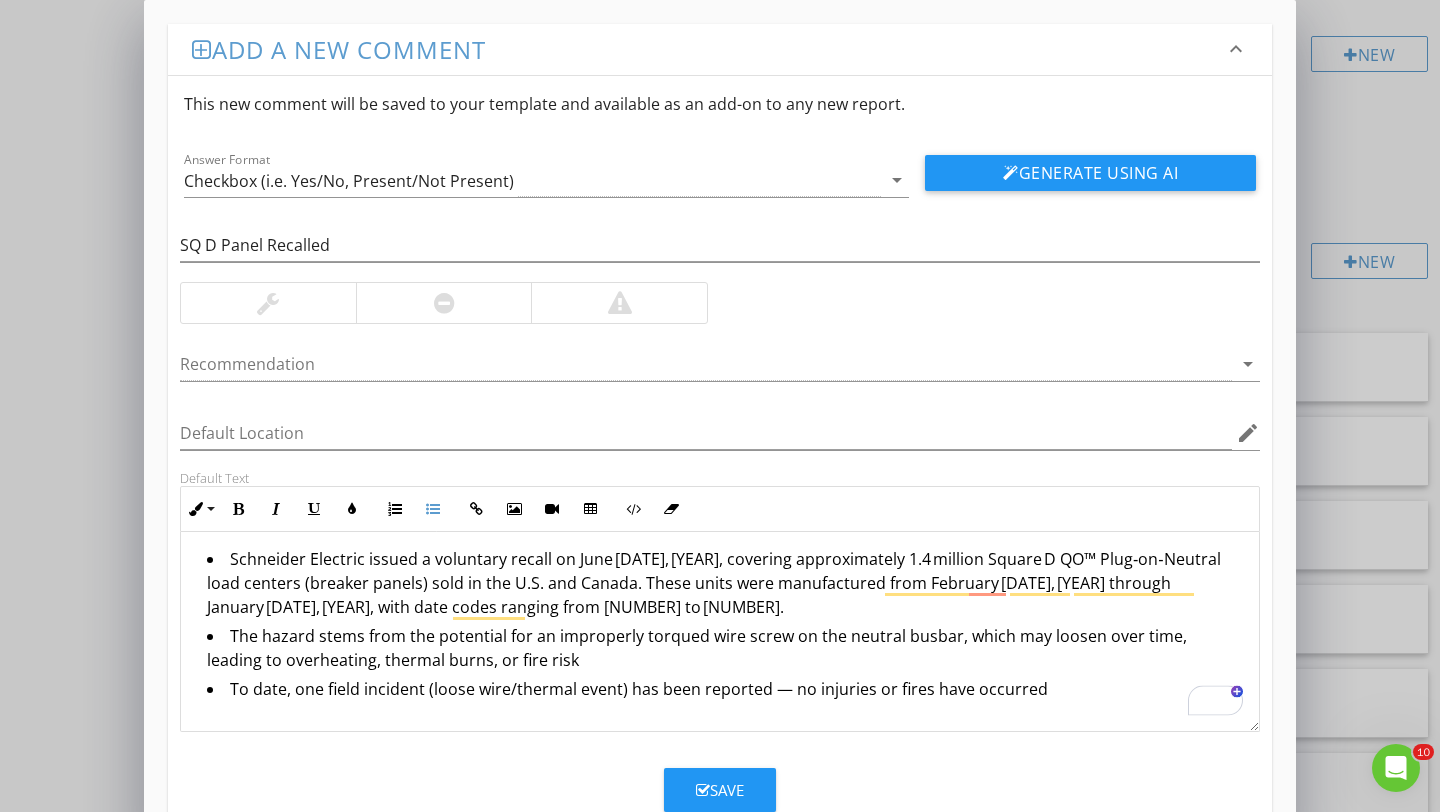 click on "Schneider Electric issued a voluntary recall on June 16, 2022, covering approximately 1.4 million Square D QO™ Plug‑on‑Neutral load centers (breaker panels) sold in the U.S. and Canada. These units were manufactured from February 1, 2020 through January 12, 2022, with date codes ranging from 200561 to 220233." at bounding box center [725, 585] 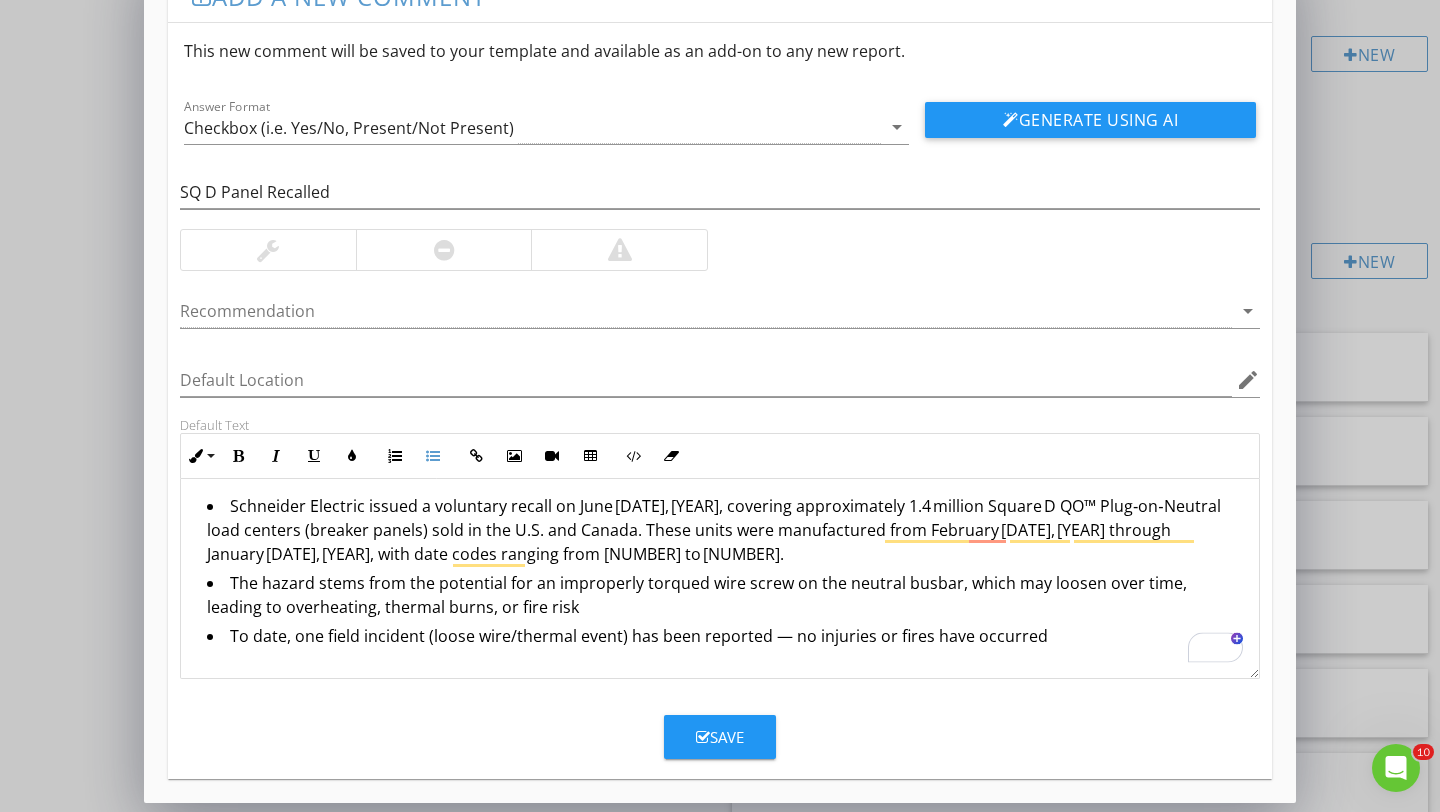 scroll, scrollTop: 56, scrollLeft: 0, axis: vertical 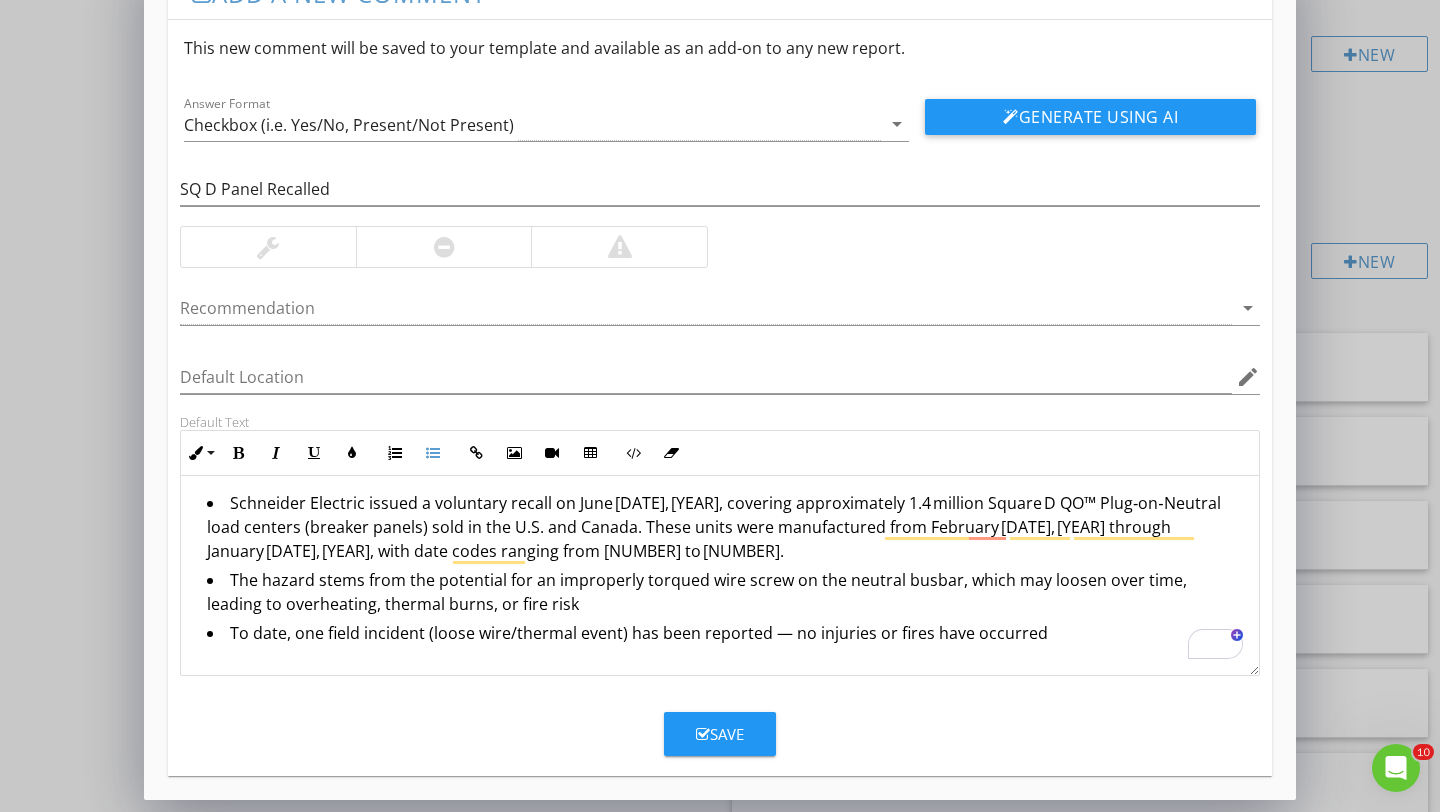 click on "Save" at bounding box center (720, 734) 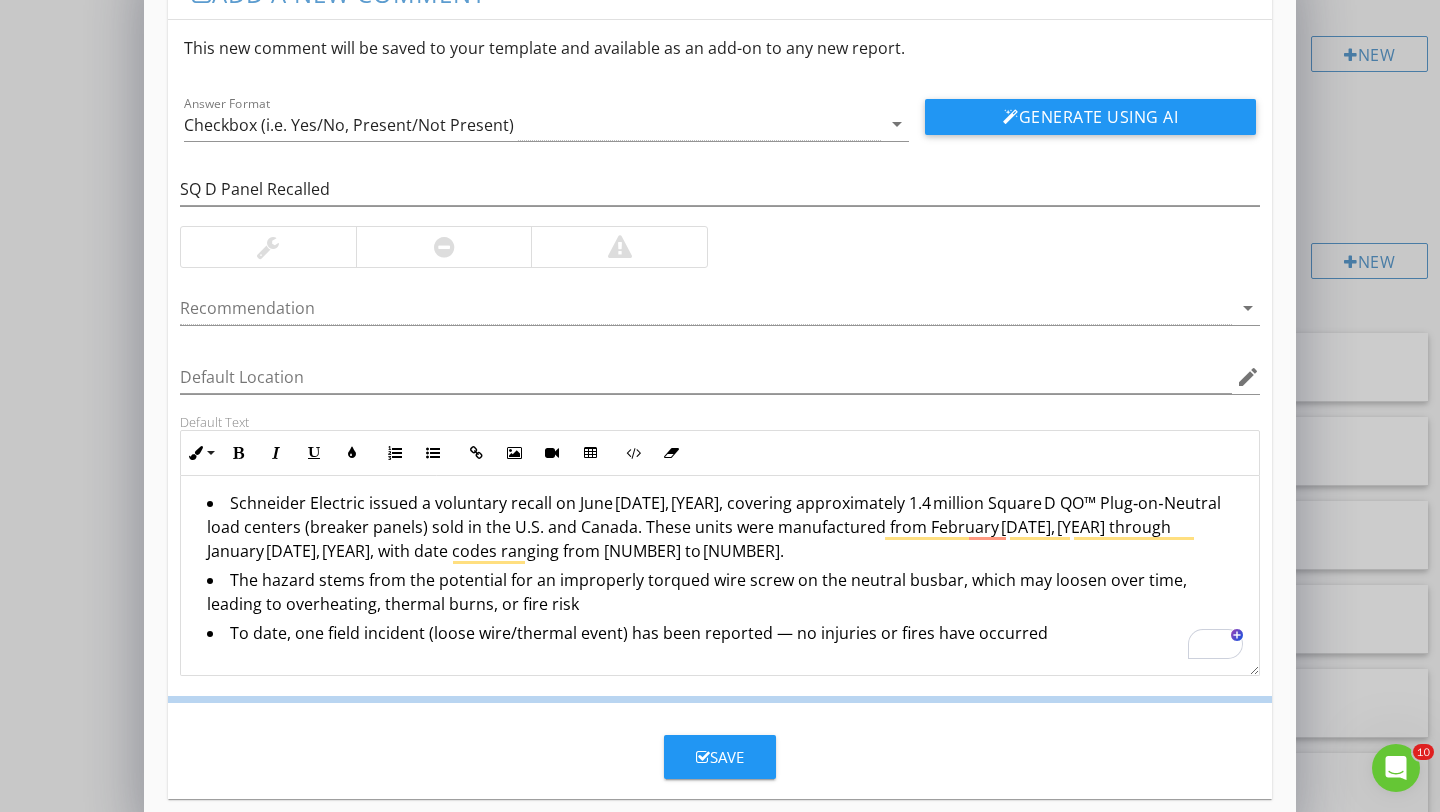 scroll, scrollTop: 0, scrollLeft: 0, axis: both 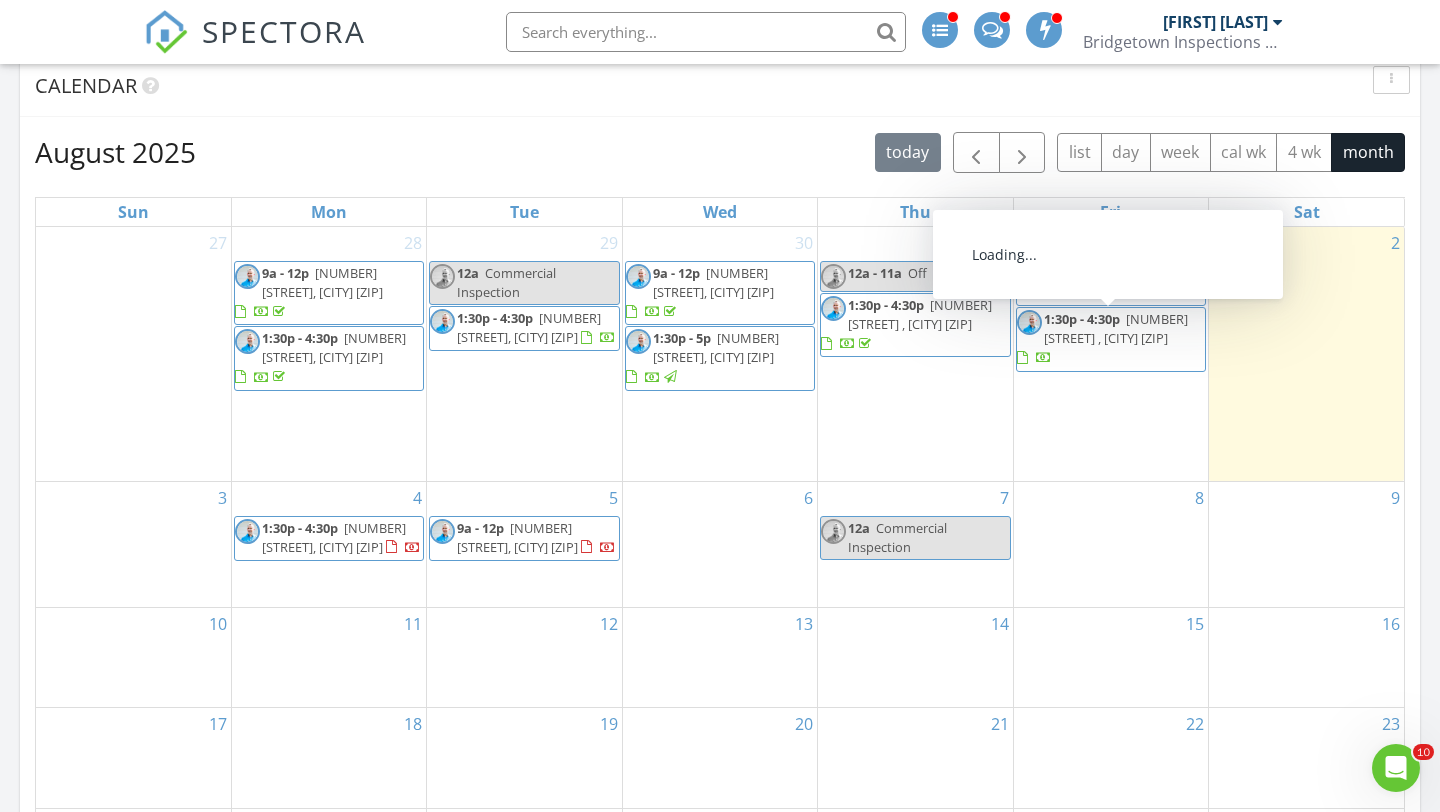 click on "[TIME] - [TIME]
[NUMBER] [STREET] , [CITY] [ZIP]" at bounding box center [1111, 339] 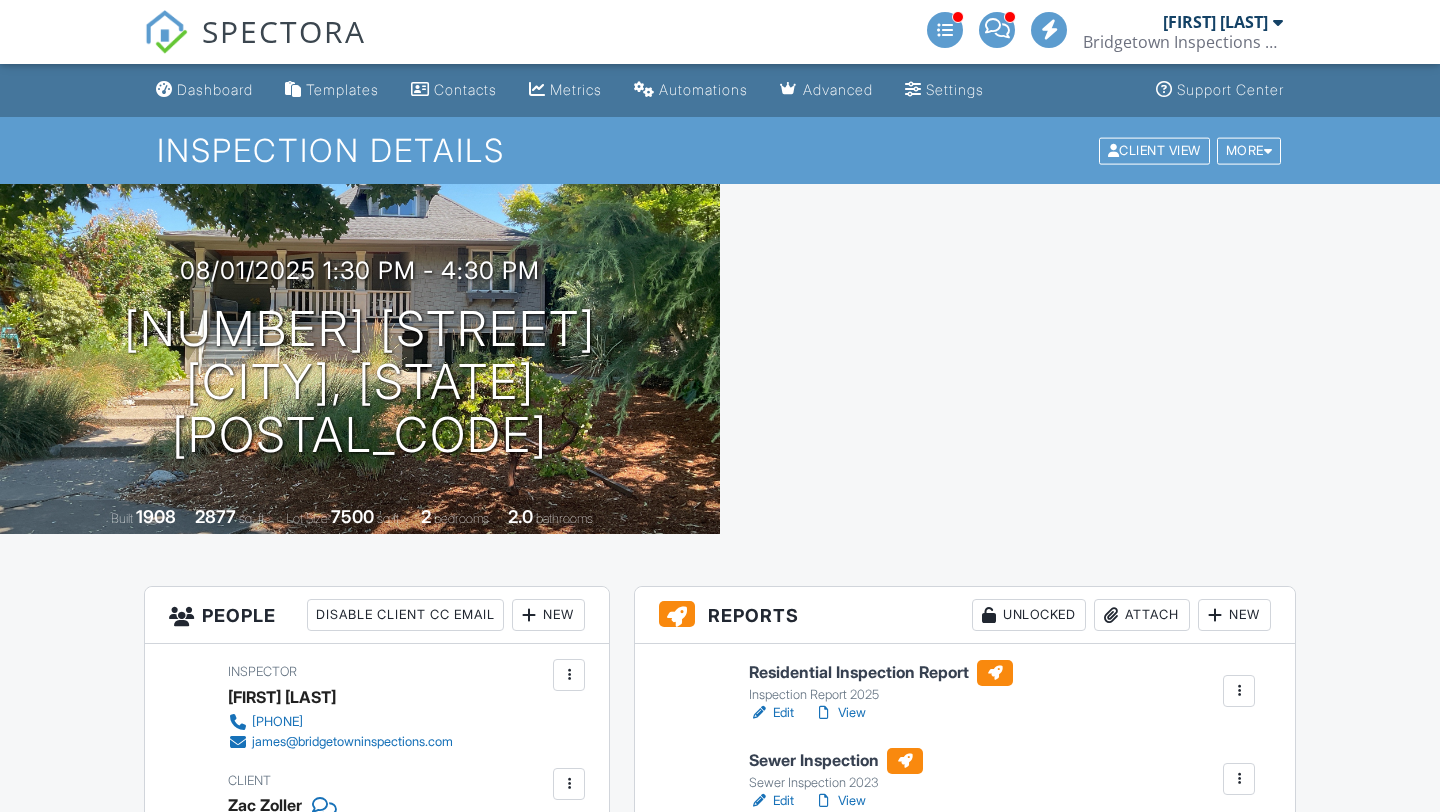 scroll, scrollTop: 140, scrollLeft: 0, axis: vertical 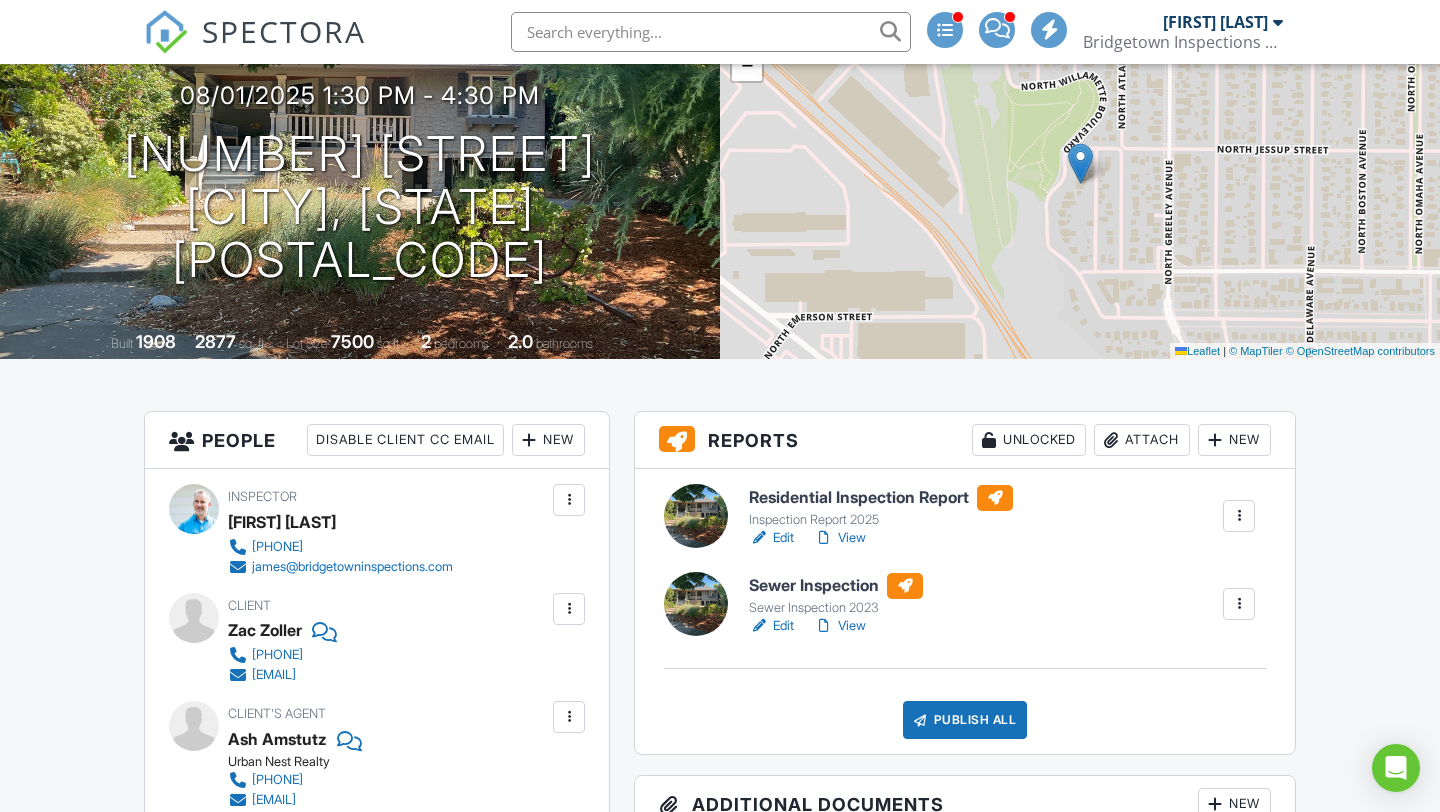 click on "Edit" at bounding box center [771, 626] 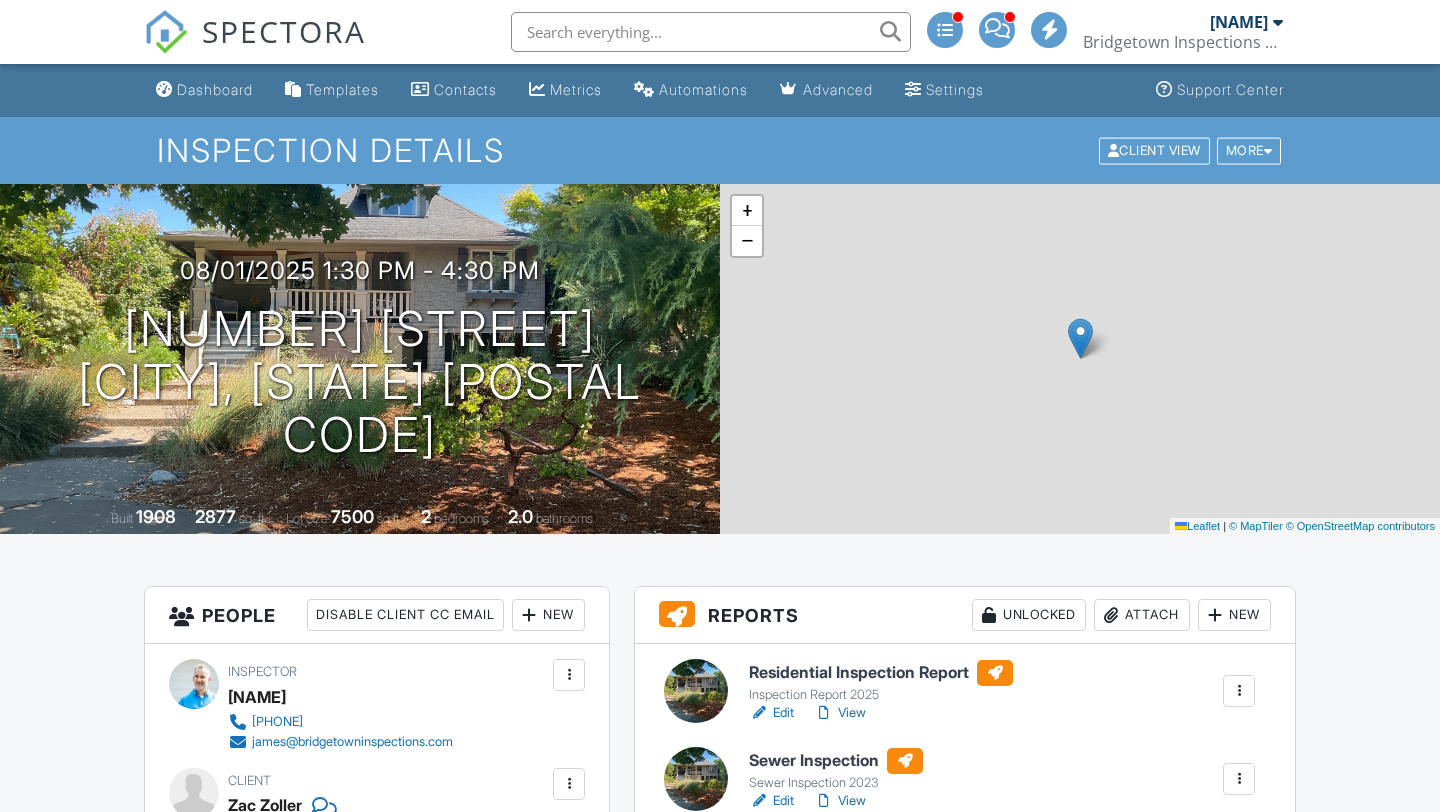 scroll, scrollTop: 0, scrollLeft: 0, axis: both 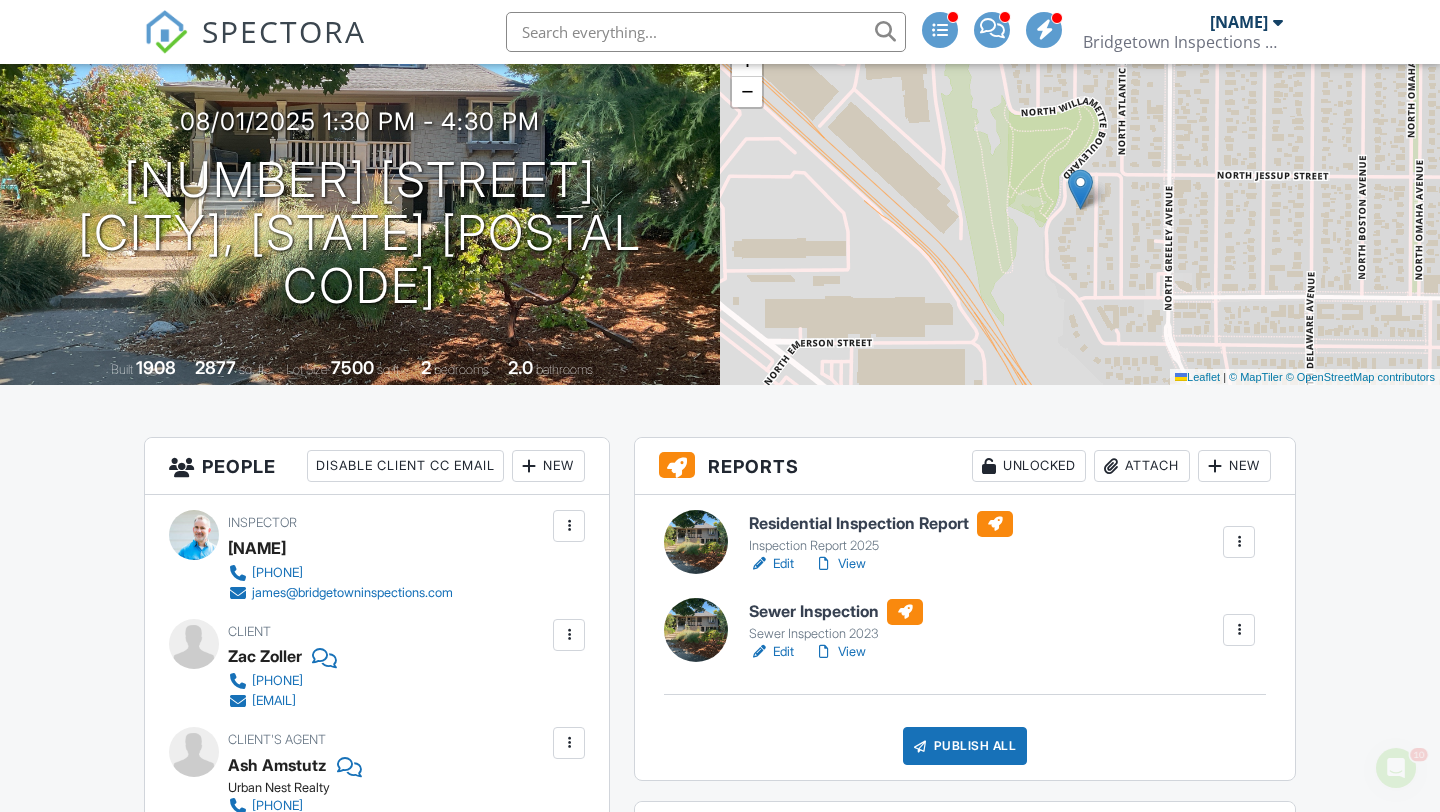 click on "Edit" at bounding box center [771, 564] 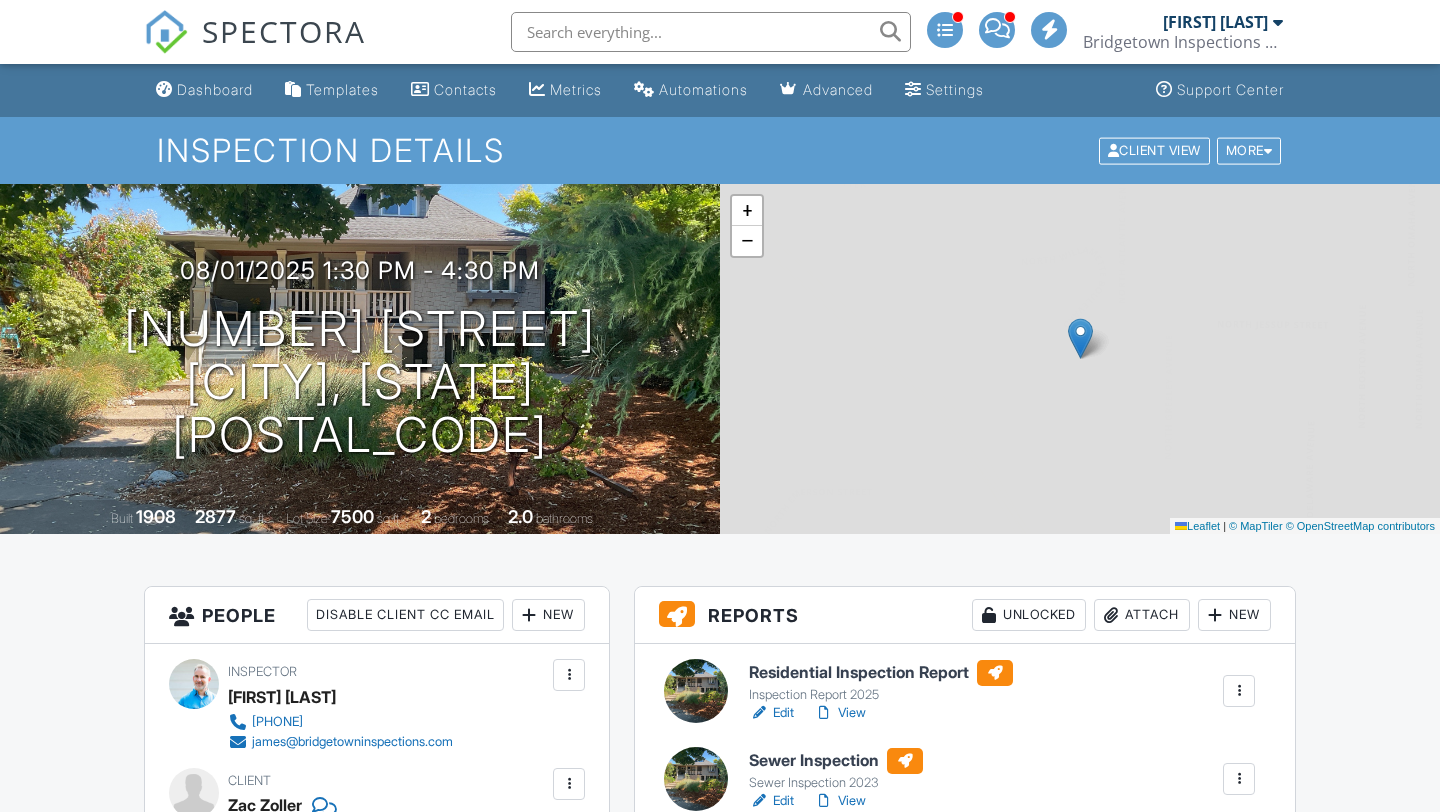 scroll, scrollTop: 0, scrollLeft: 0, axis: both 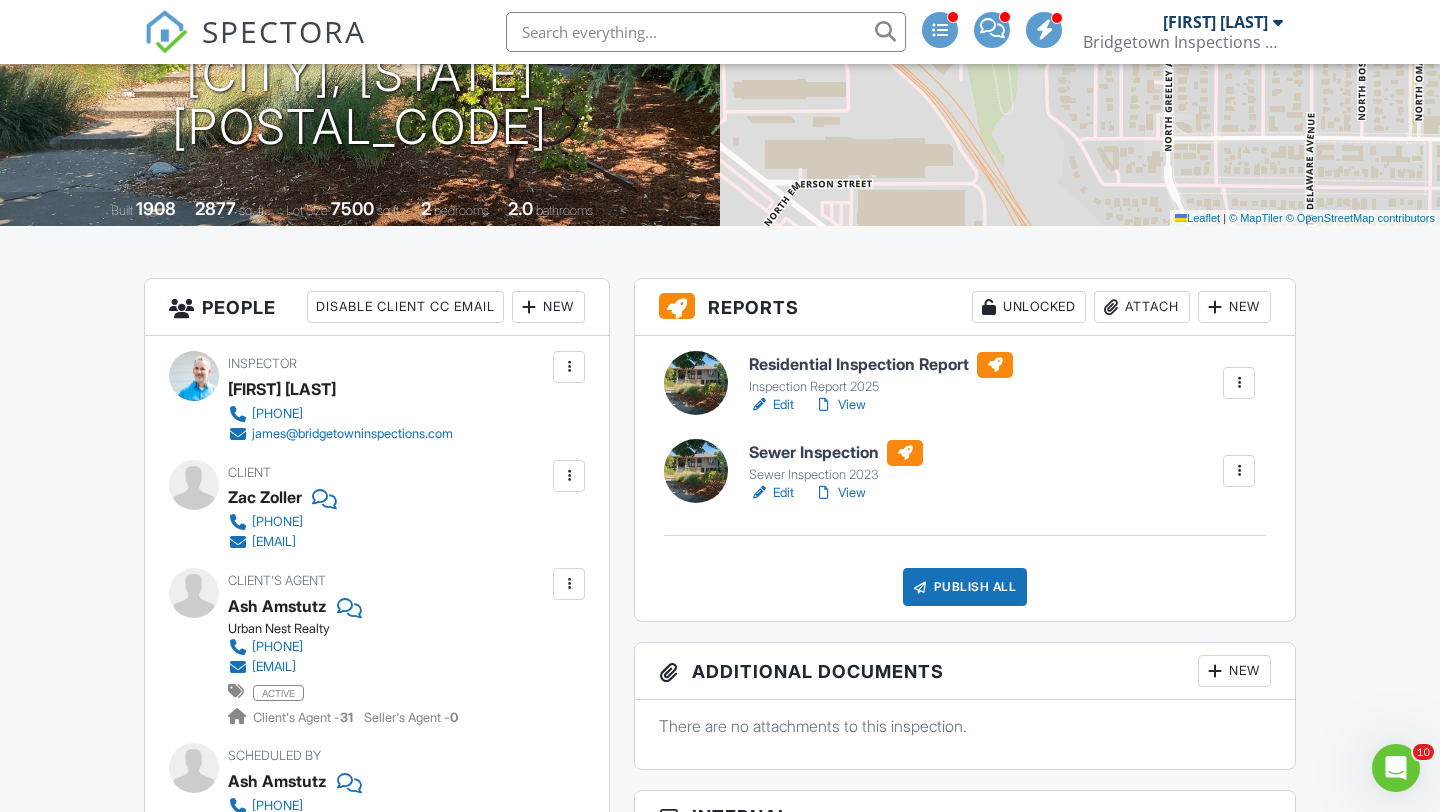 click on "Publish All" at bounding box center [965, 587] 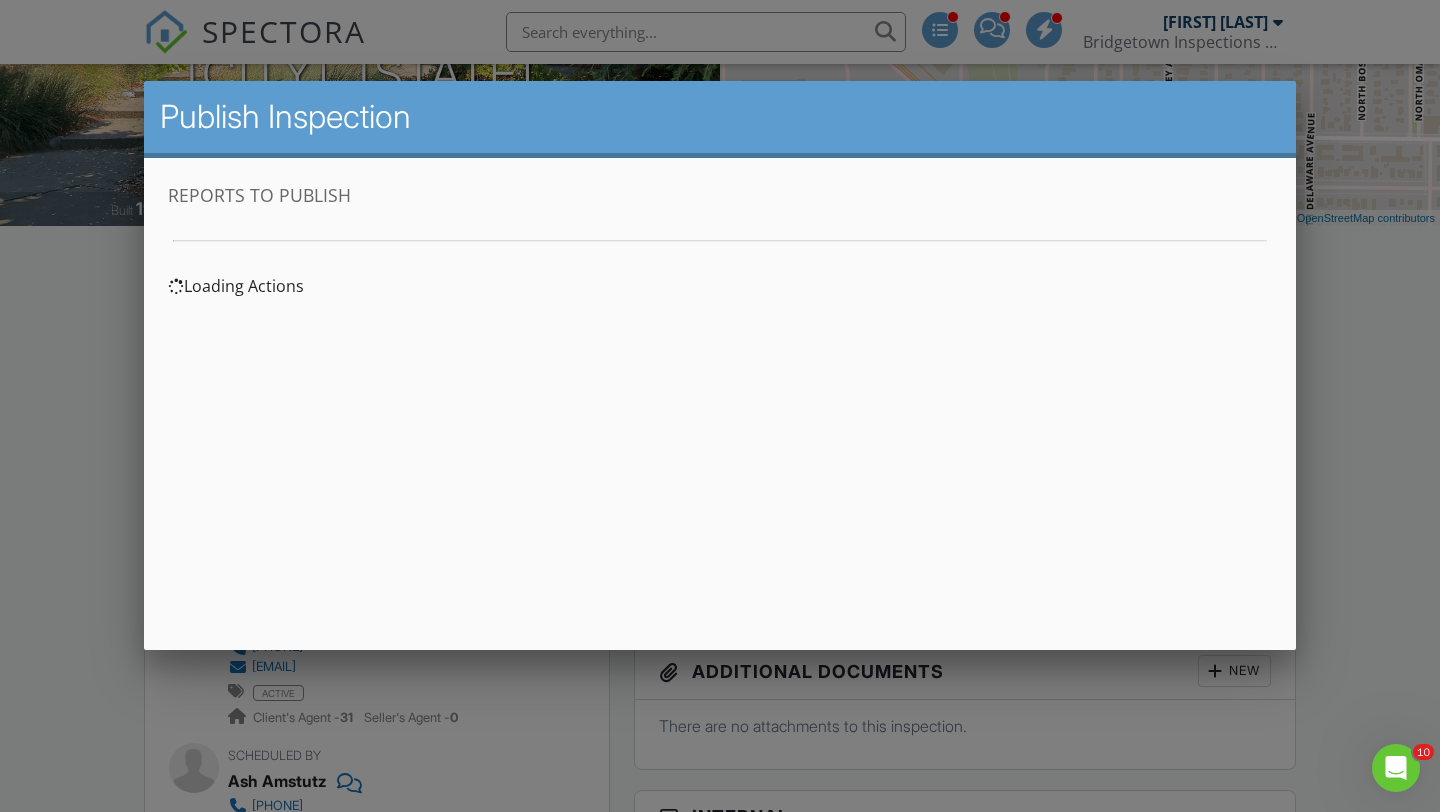 scroll, scrollTop: 0, scrollLeft: 0, axis: both 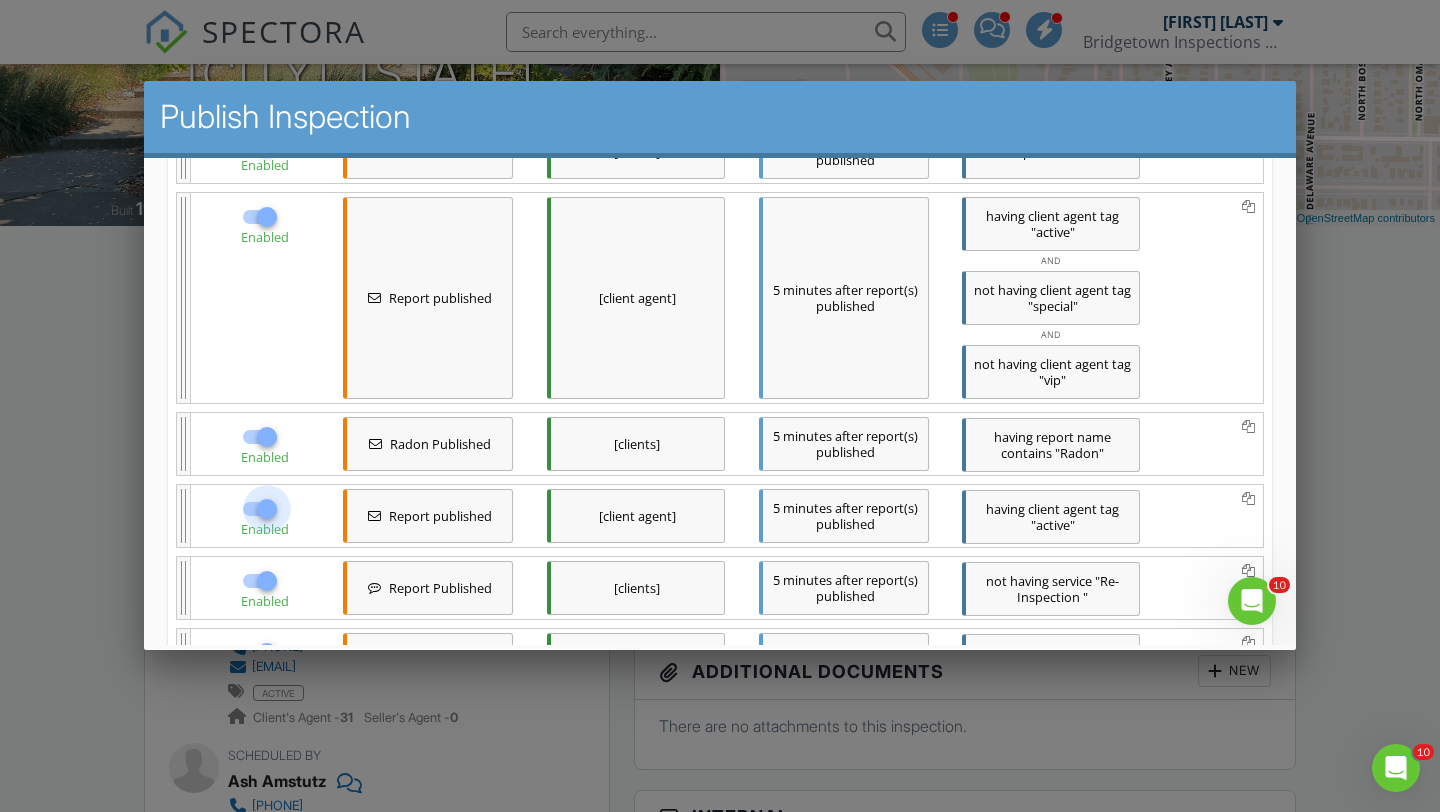 click at bounding box center (267, 509) 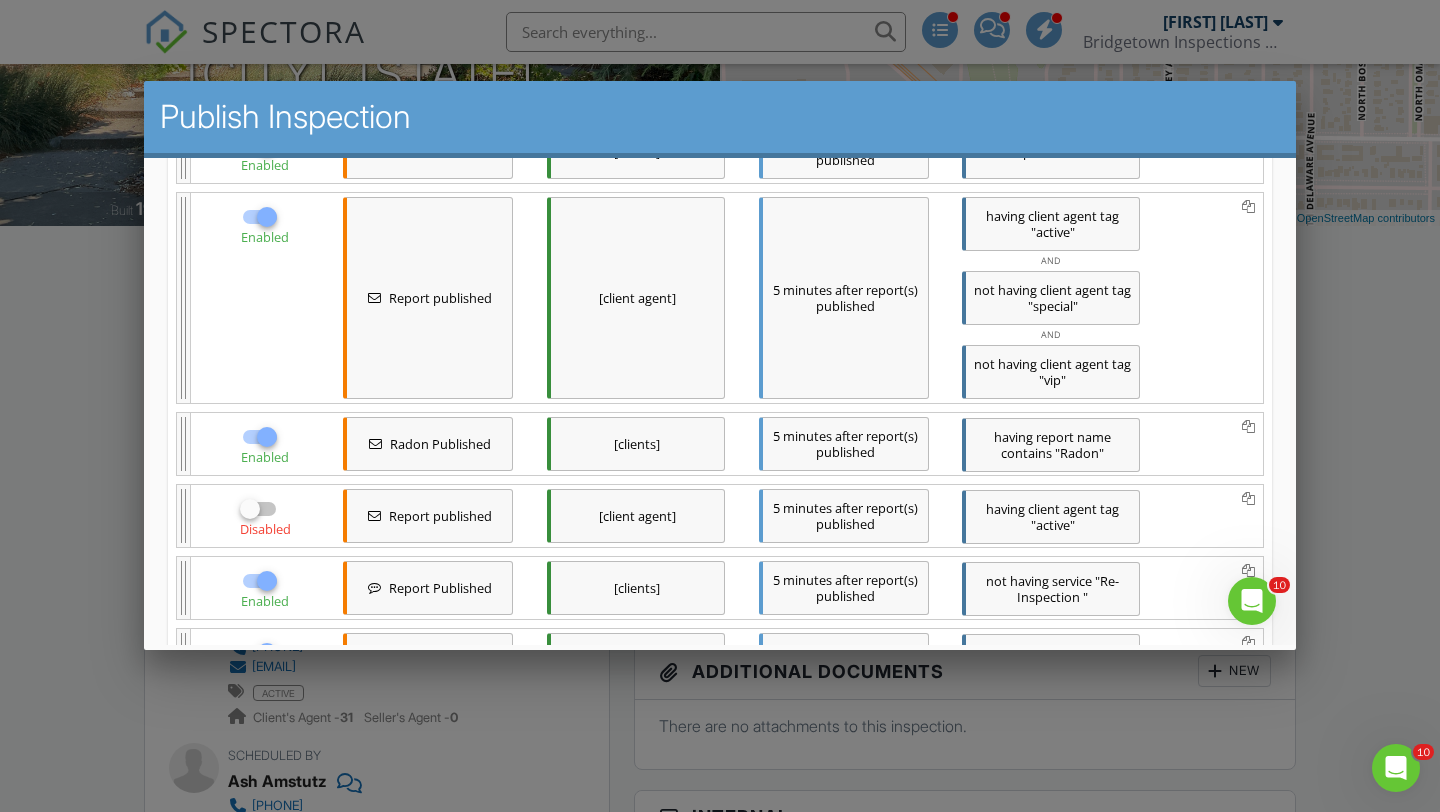 scroll, scrollTop: 879, scrollLeft: 0, axis: vertical 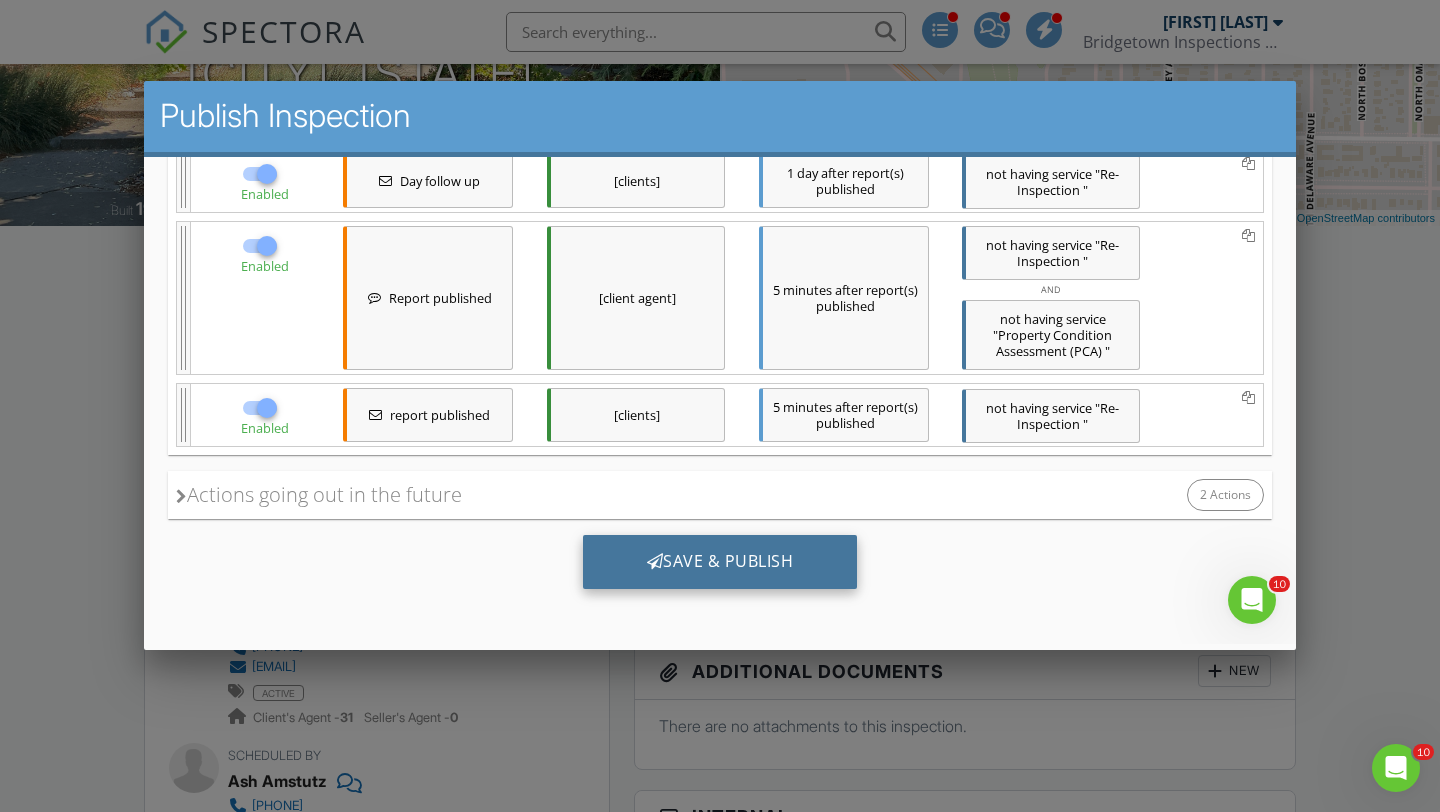 click on "Save & Publish" at bounding box center (720, 562) 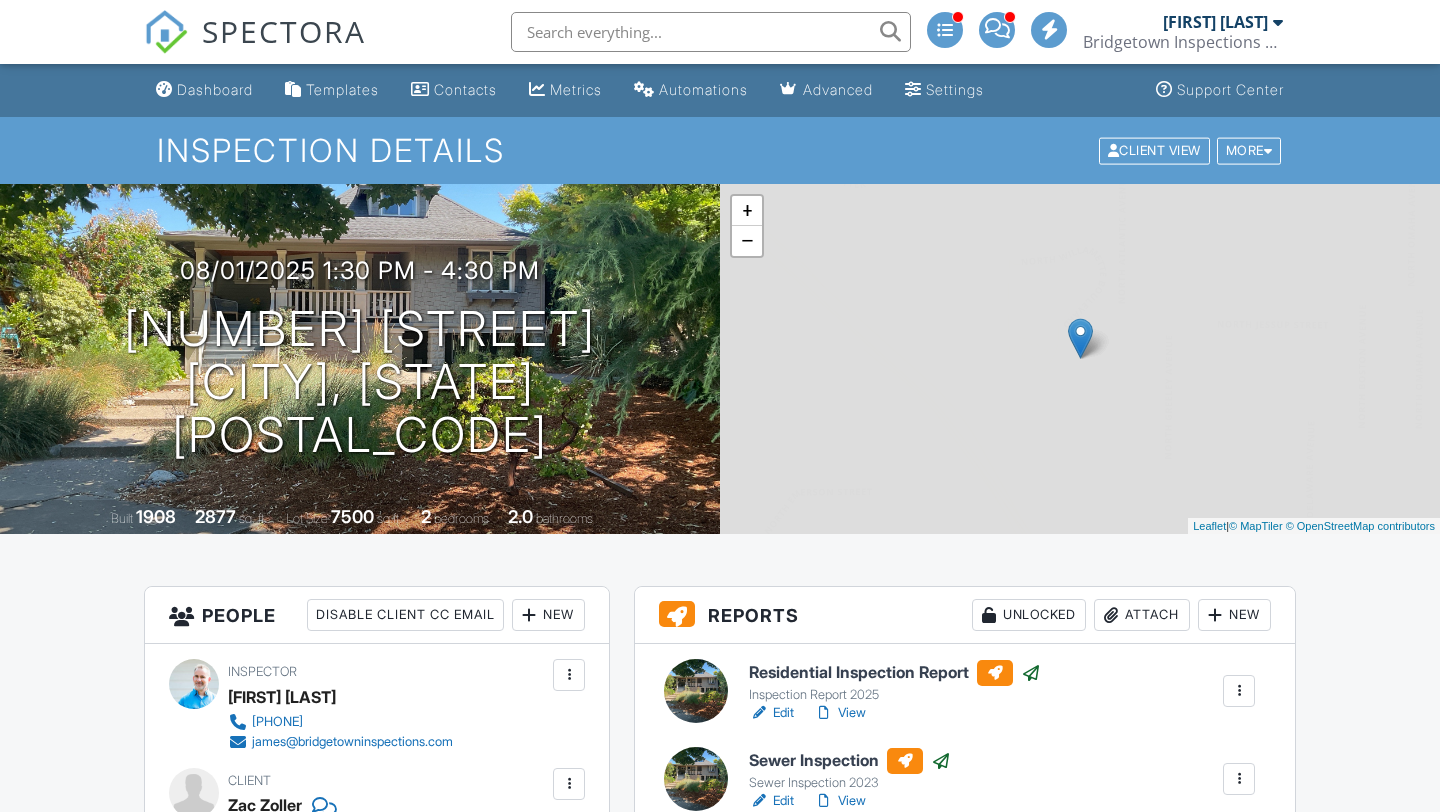 scroll, scrollTop: 0, scrollLeft: 0, axis: both 